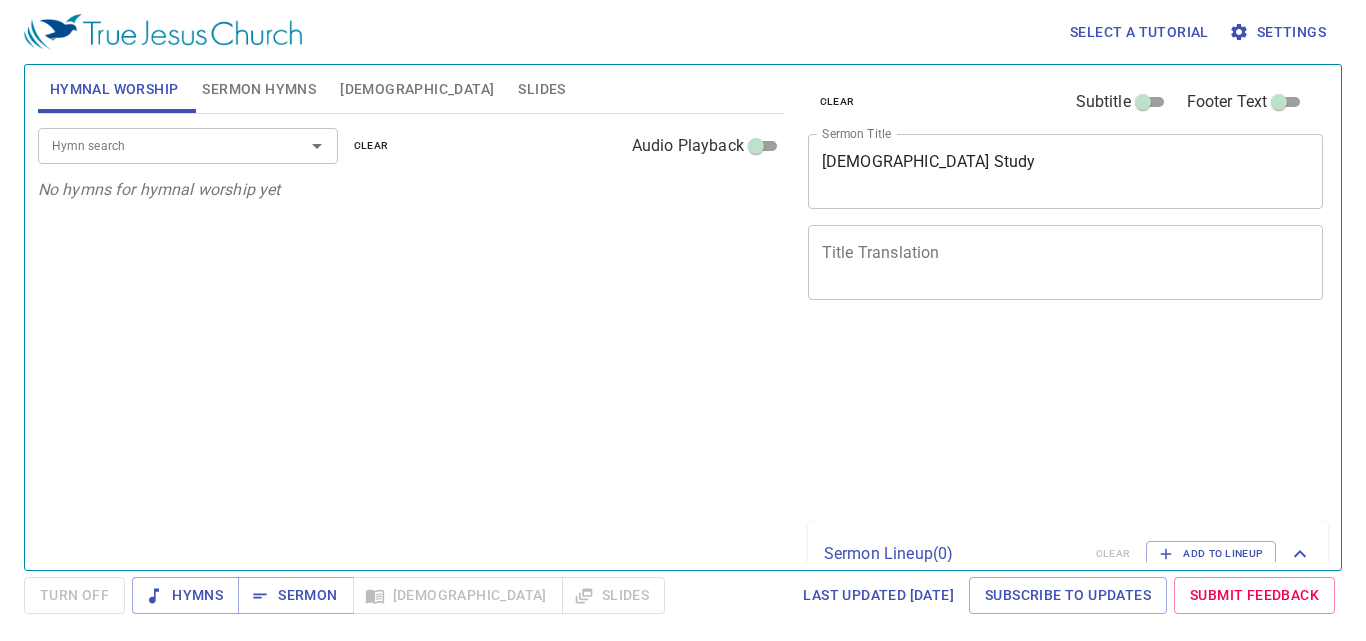 scroll, scrollTop: 0, scrollLeft: 0, axis: both 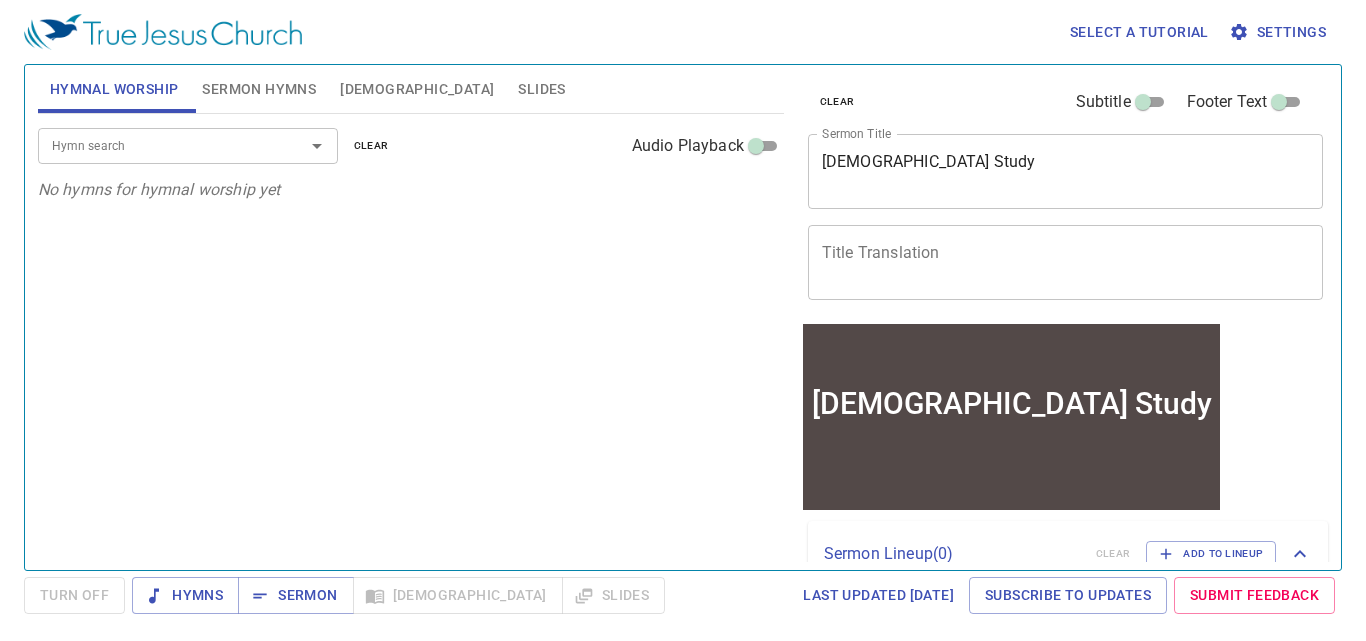 click on "Bible Study x Sermon Title" at bounding box center [1066, 171] 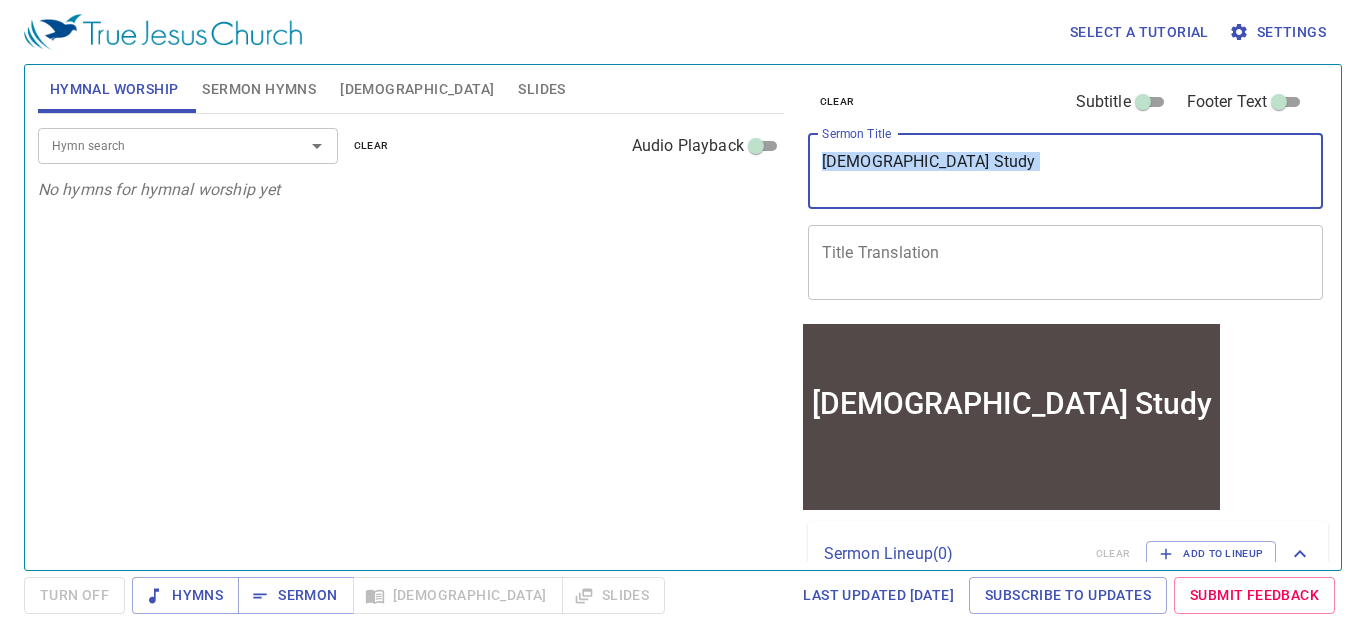 click on "Bible Study x Sermon Title" at bounding box center (1066, 171) 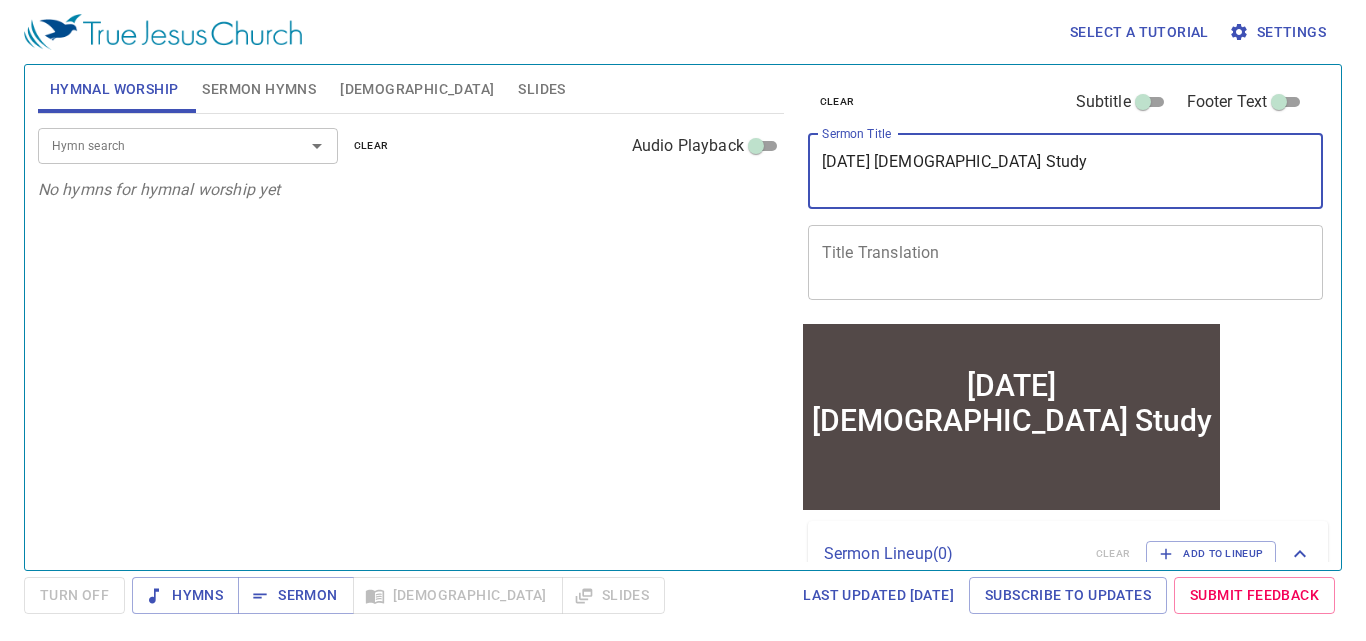 type on "[DATE] [DEMOGRAPHIC_DATA] Study" 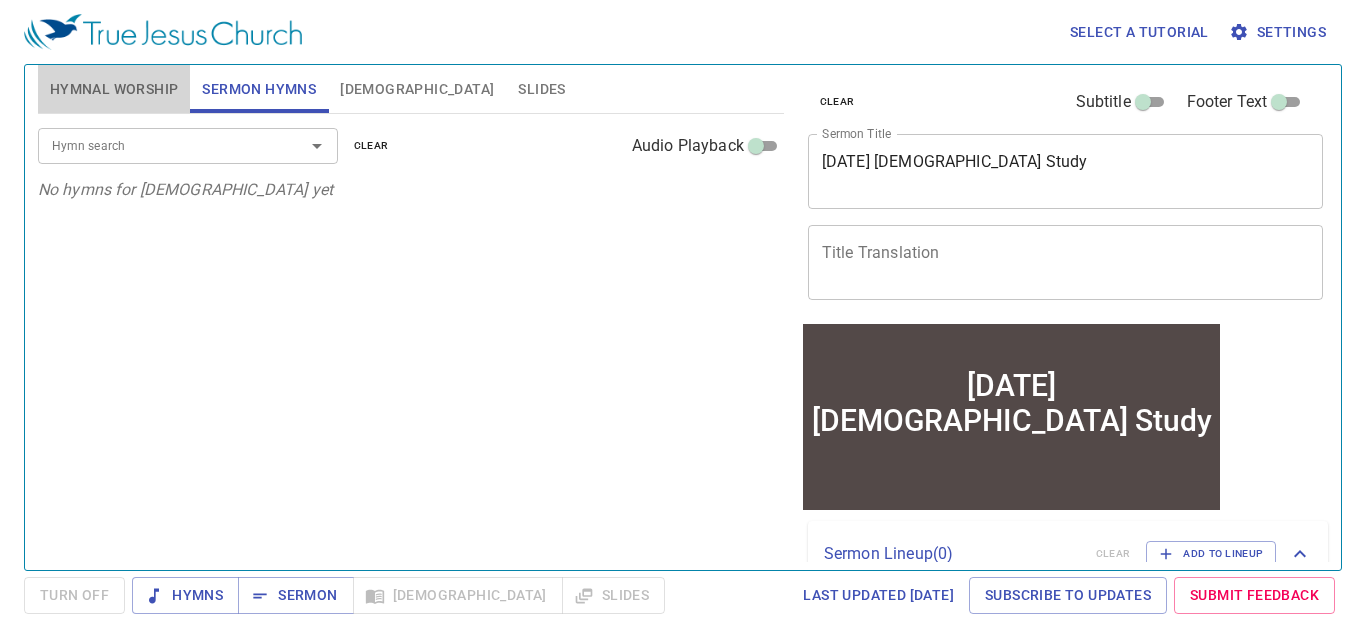 click on "Hymnal Worship" at bounding box center [114, 89] 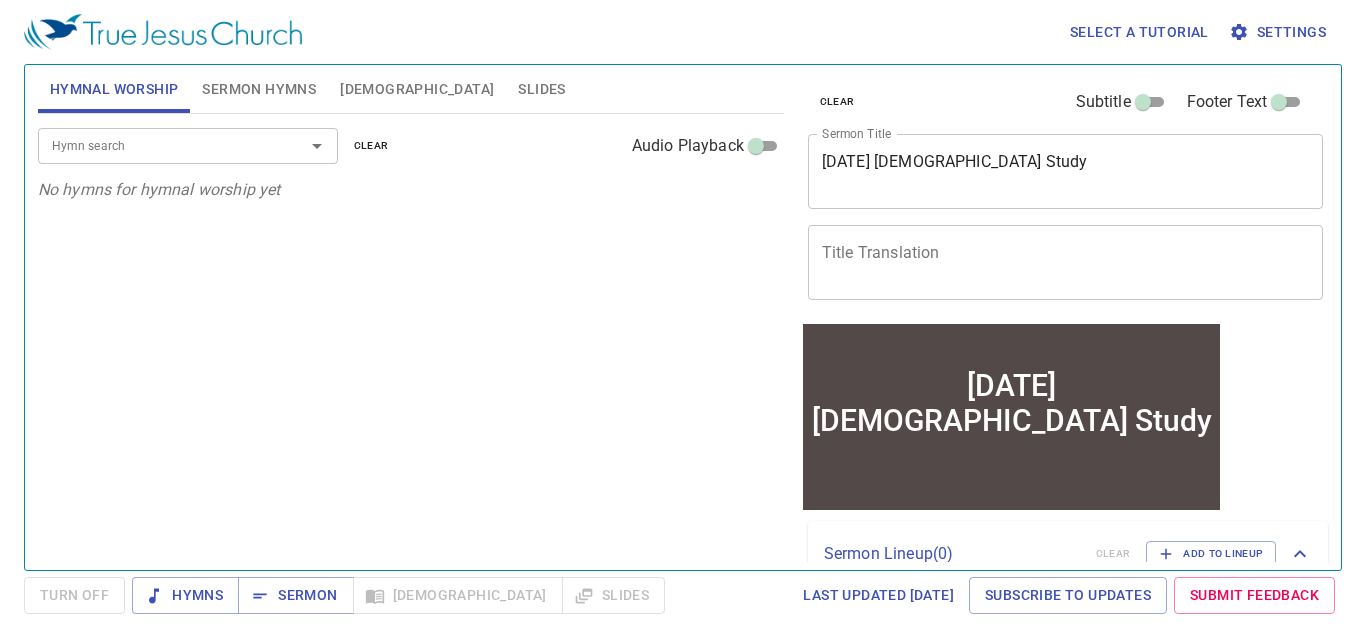 click on "Select a tutorial Settings Hymnal Worship Sermon Hymns Bible Slides Hymn search Hymn search   clear Audio Playback No hymns for hymnal worship yet Hymn search Hymn search   clear Audio Playback No hymns for sermon yet Genesis 1 Bible Reference (Ctrl + /) Bible Reference (Ctrl + /)   Verse History   Previous  (←, ↑)     Next  (→, ↓) Show 1 verse Show 2 verses Show 3 verses Show 4 verses Show 5 verses 1 In the beginning God created the heavens and the earth.   ﻿起初 ，　神 創造 天 地 。 2 The earth was without form, and void; and darkness was on the face of the deep. And the Spirit of God was hovering over the face of the waters.   地 是 空虛 混沌 ，淵 面 黑暗 ；　神 的靈 運行 在水 面 上 。 3 Then God said, "Let there be light"; and there was light.   神 說 ：要有 光 ，就有了光 。 4 And God saw the light, that it was good; and God divided the light from the darkness.   神 看 光 是好的 ，就把光 暗 分開了 。 5   神 稱 光 為晝 暗" at bounding box center (683, 320) 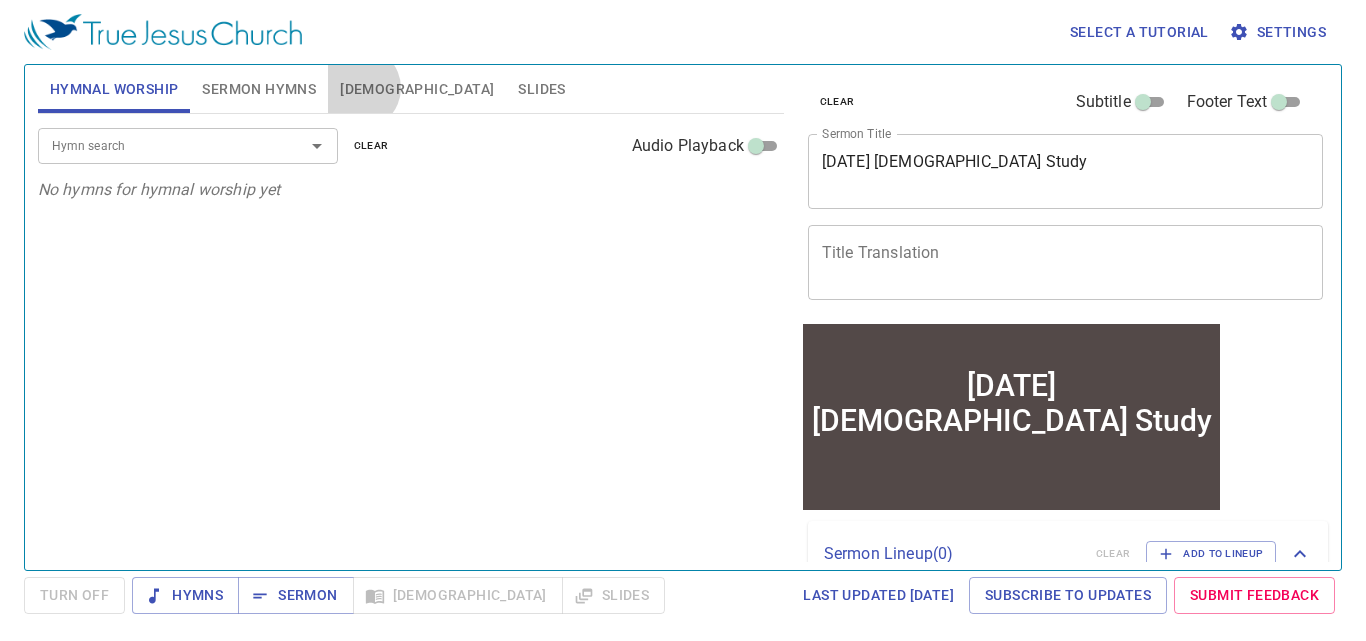 click on "[DEMOGRAPHIC_DATA]" at bounding box center [417, 89] 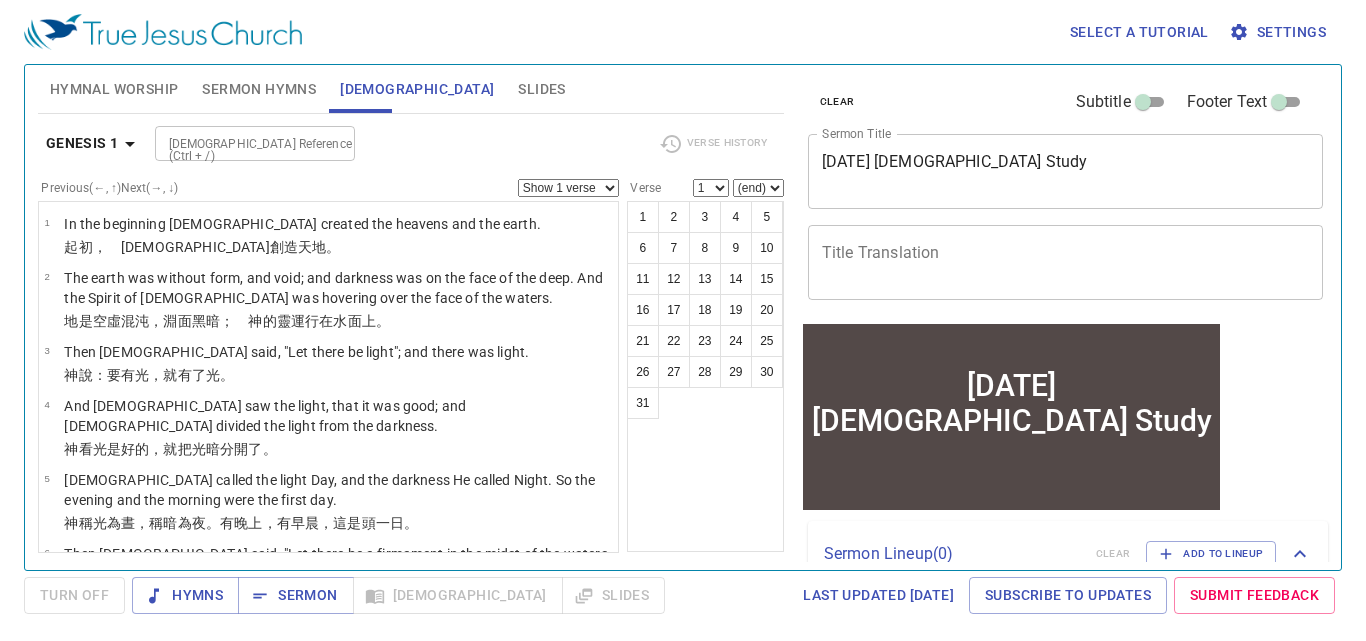 click on "[DEMOGRAPHIC_DATA] Reference (Ctrl + /)" at bounding box center [255, 143] 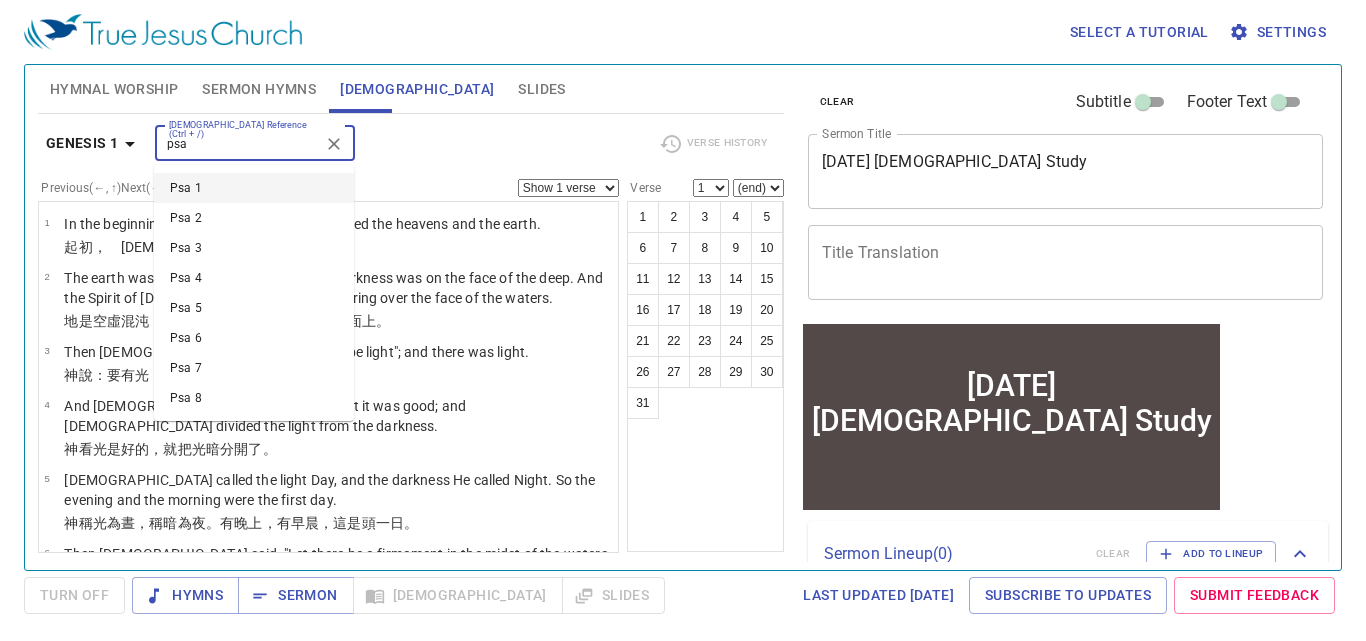 click on "Psa 1" at bounding box center [254, 188] 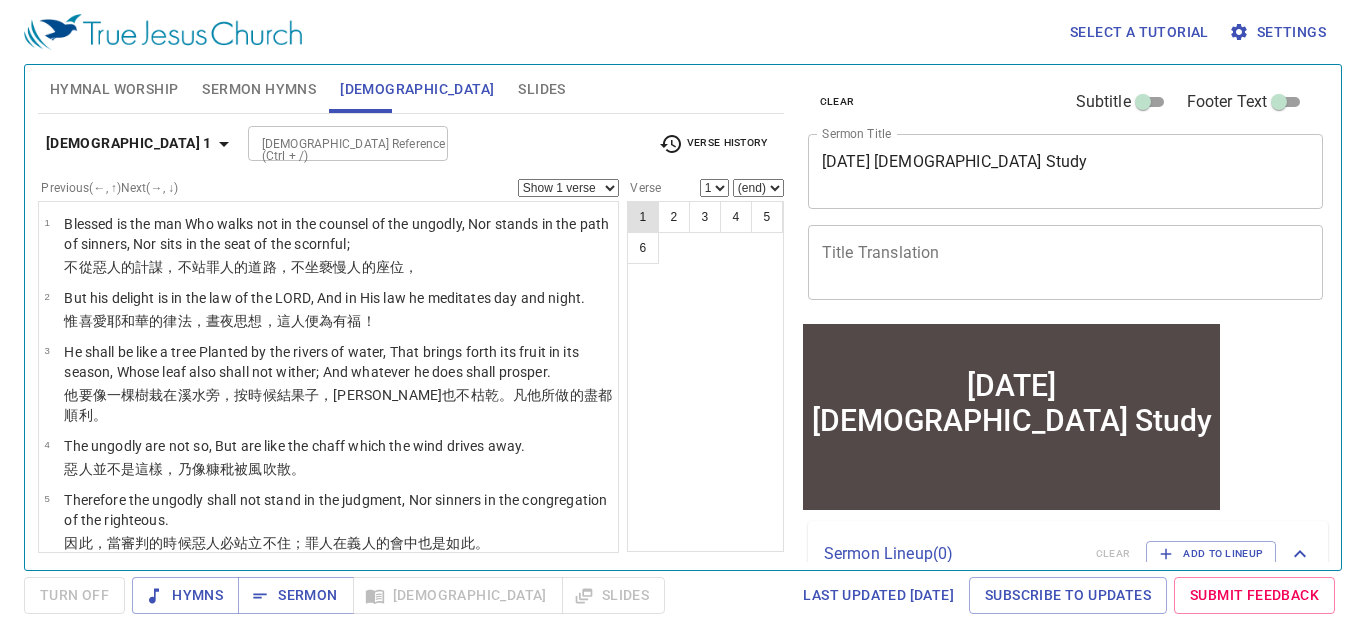 click on "1" at bounding box center (643, 217) 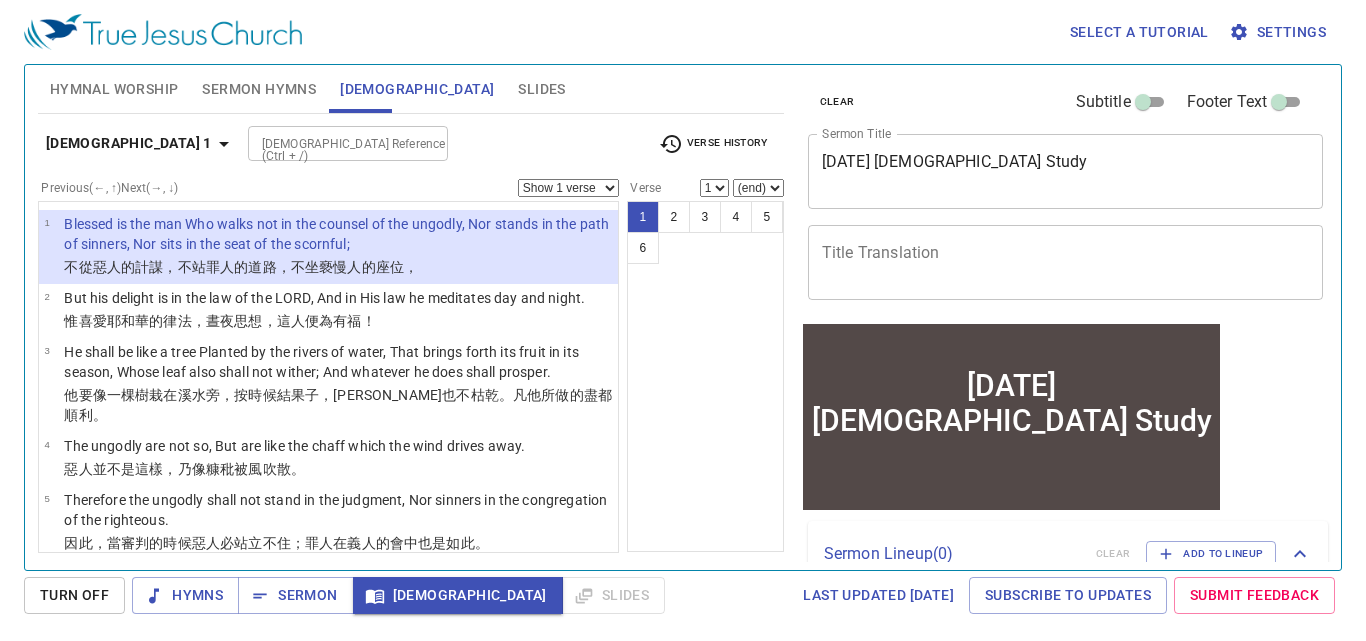 click on "Select a tutorial Settings" at bounding box center [679, 32] 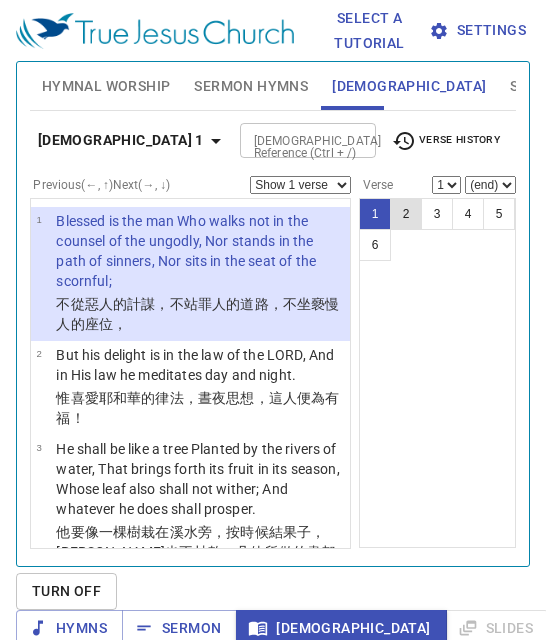 click on "2" at bounding box center [406, 214] 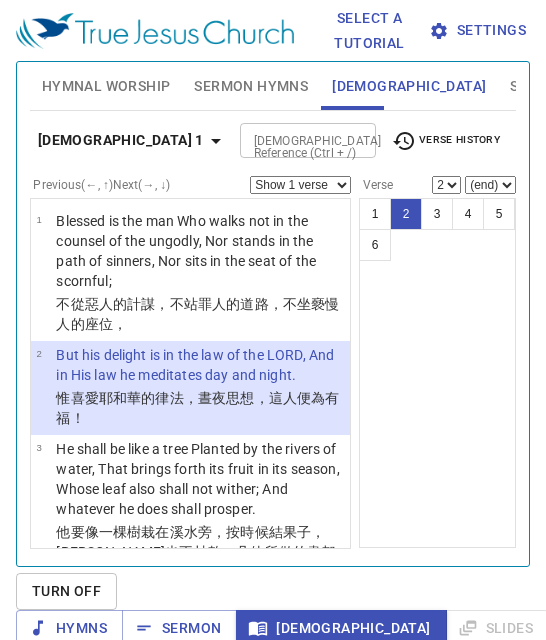 type 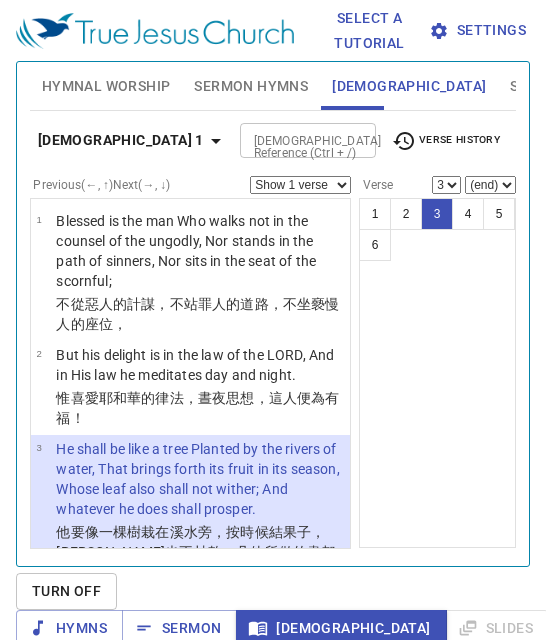 scroll, scrollTop: 169, scrollLeft: 0, axis: vertical 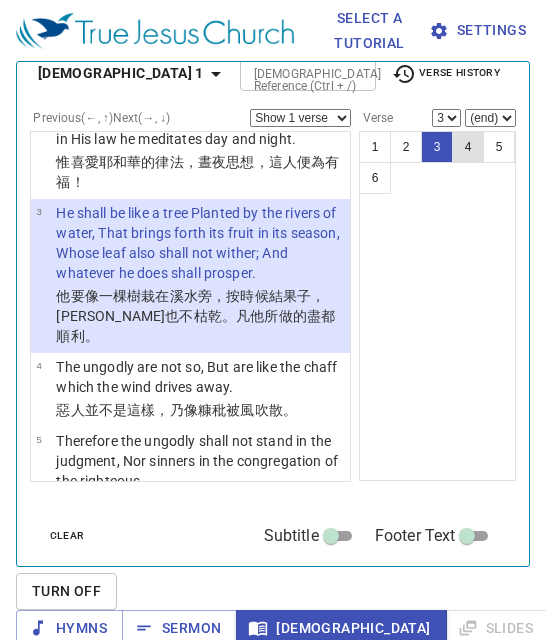 click on "4" at bounding box center [468, 147] 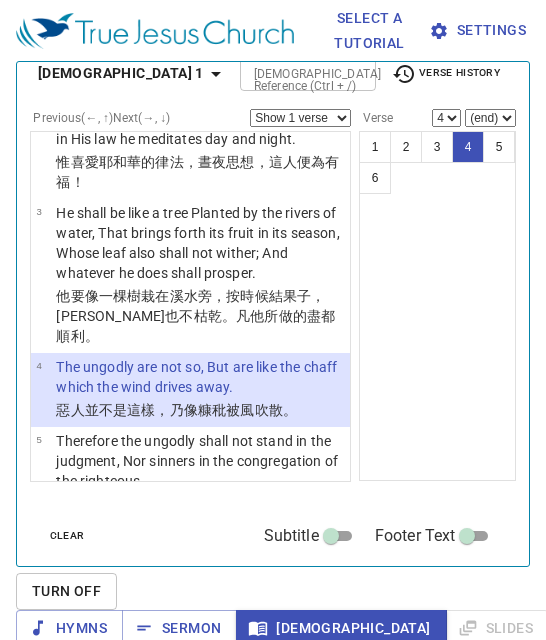 type 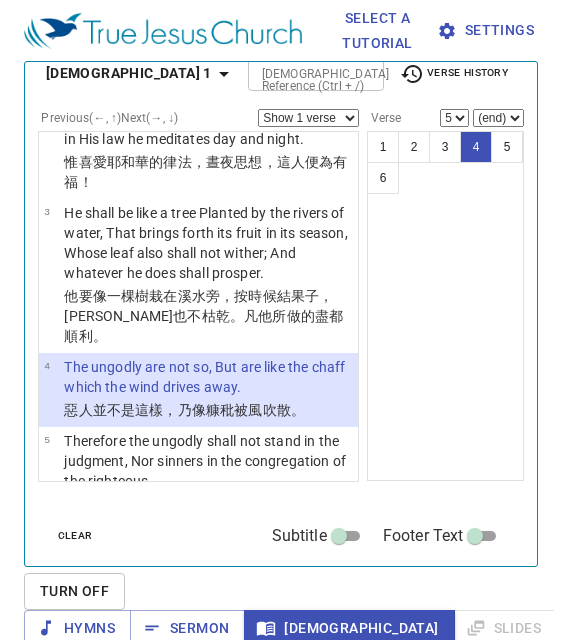 scroll, scrollTop: 387, scrollLeft: 0, axis: vertical 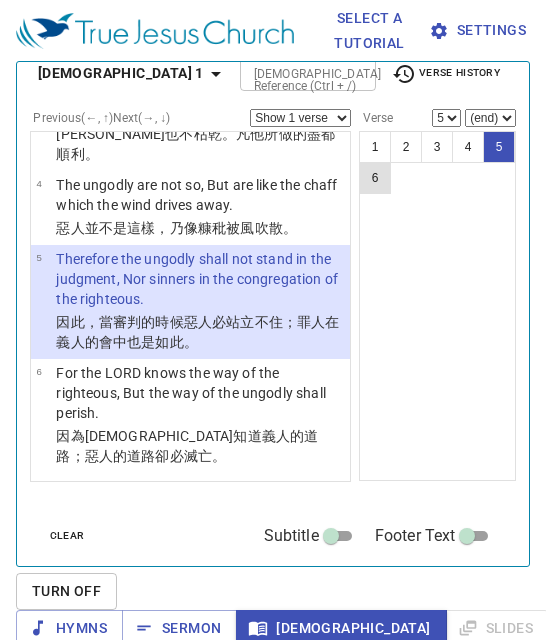 click on "6" at bounding box center (375, 178) 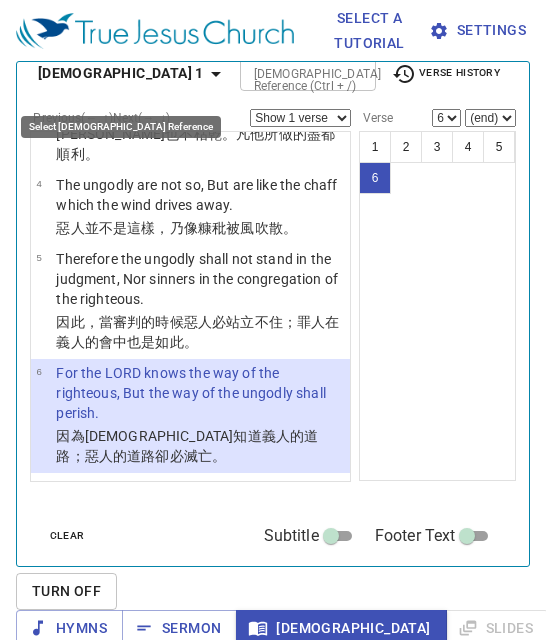 click on "Psalm 1" at bounding box center (121, 73) 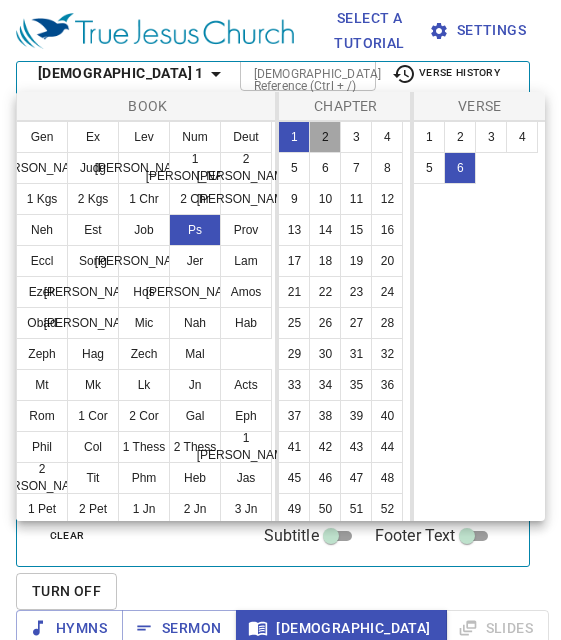 click on "2" at bounding box center (325, 137) 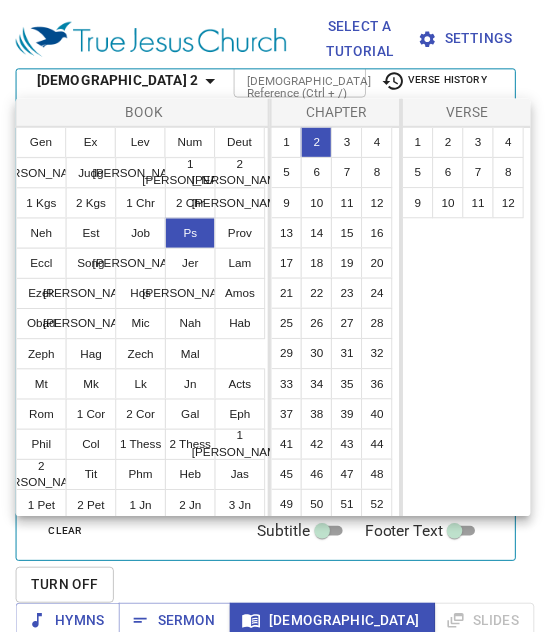 scroll, scrollTop: 0, scrollLeft: 0, axis: both 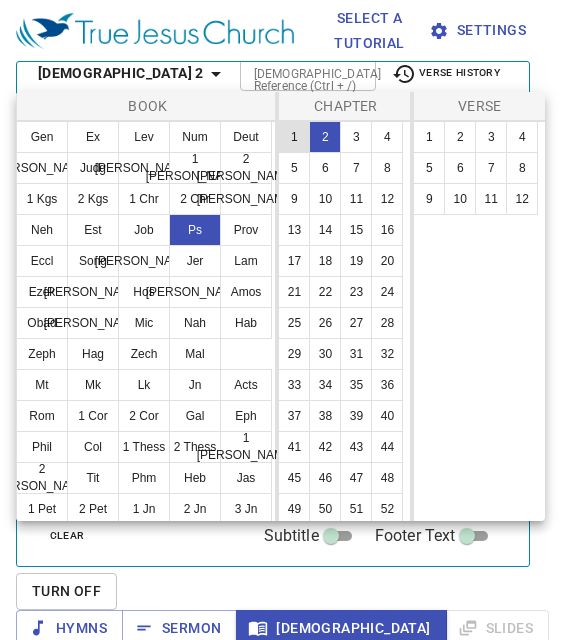 click on "1" at bounding box center [294, 137] 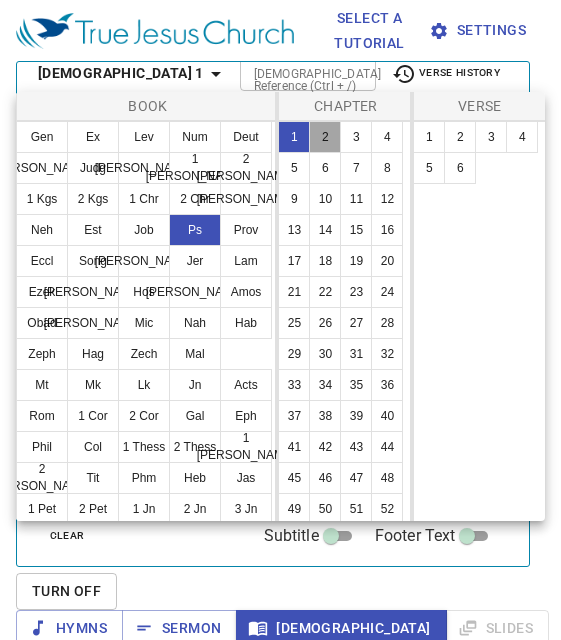 click on "2" at bounding box center (325, 137) 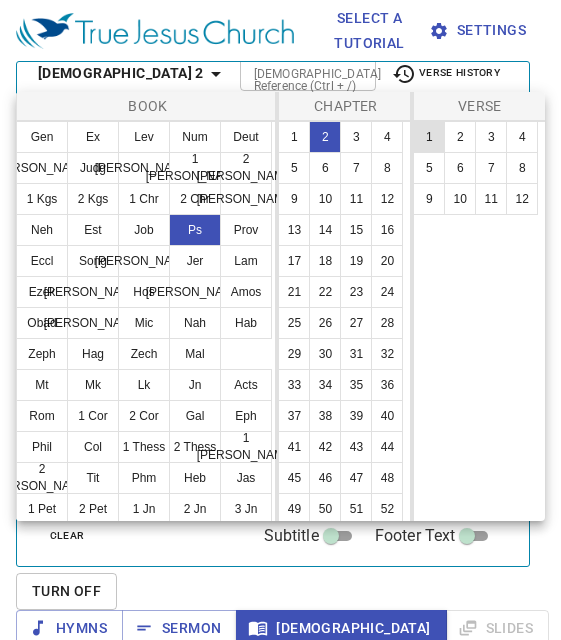 click on "1" at bounding box center [429, 137] 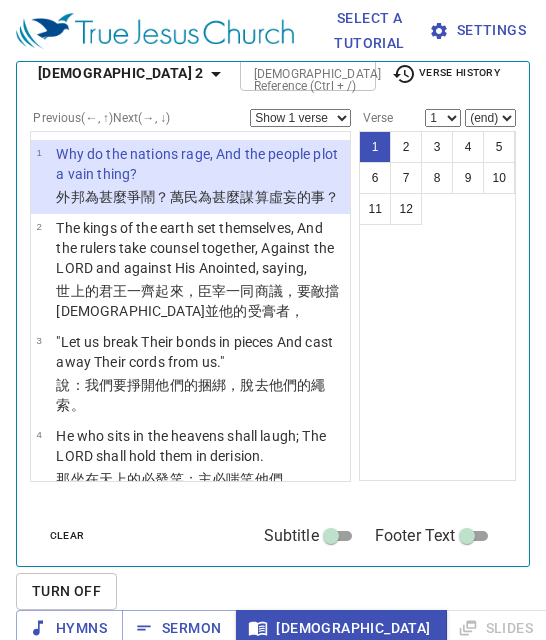 type 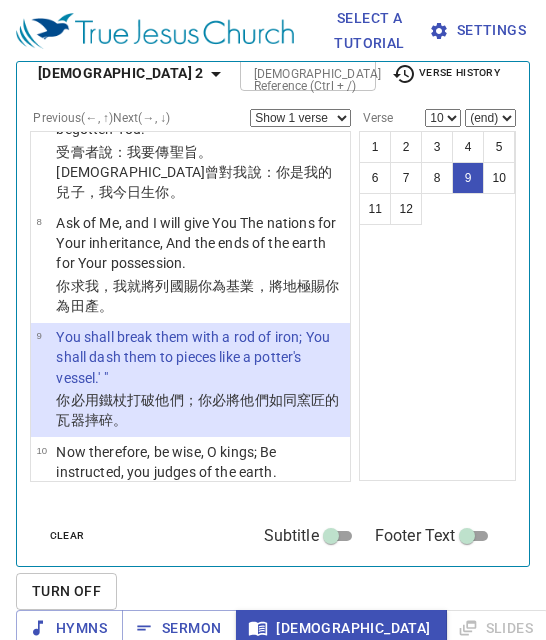 scroll, scrollTop: 827, scrollLeft: 0, axis: vertical 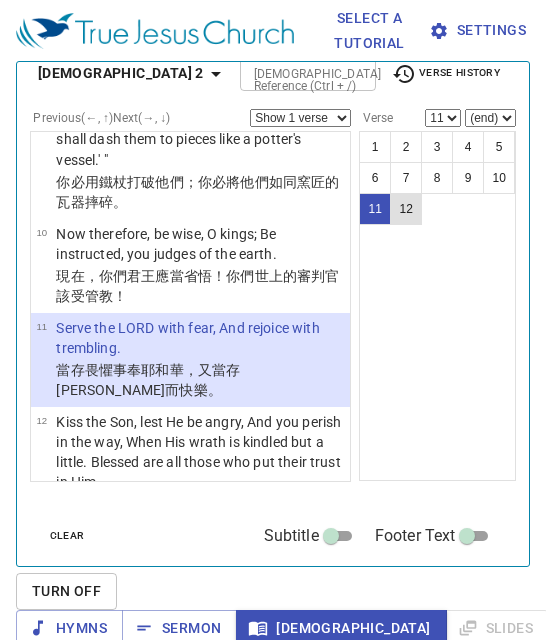 click on "12" at bounding box center (406, 209) 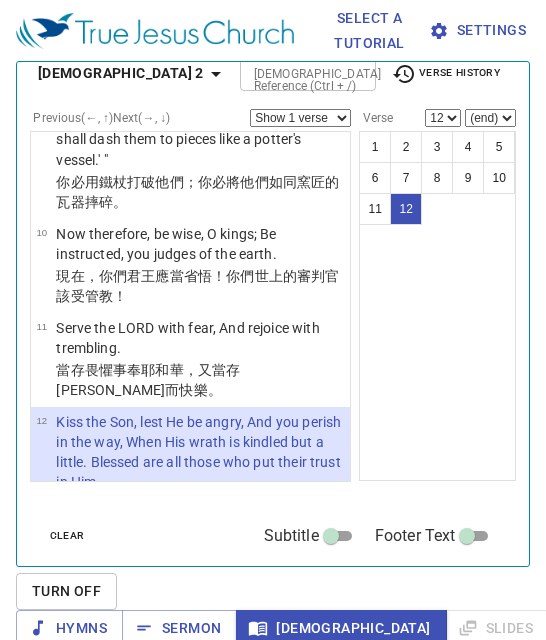 scroll, scrollTop: 956, scrollLeft: 0, axis: vertical 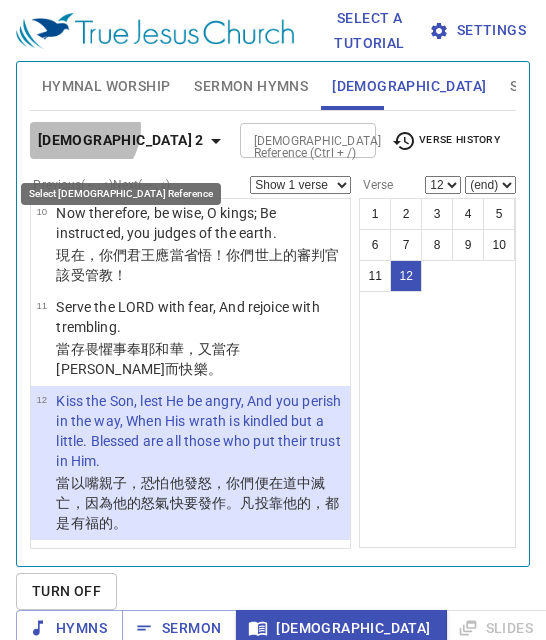 click on "Psalm 2" at bounding box center [121, 140] 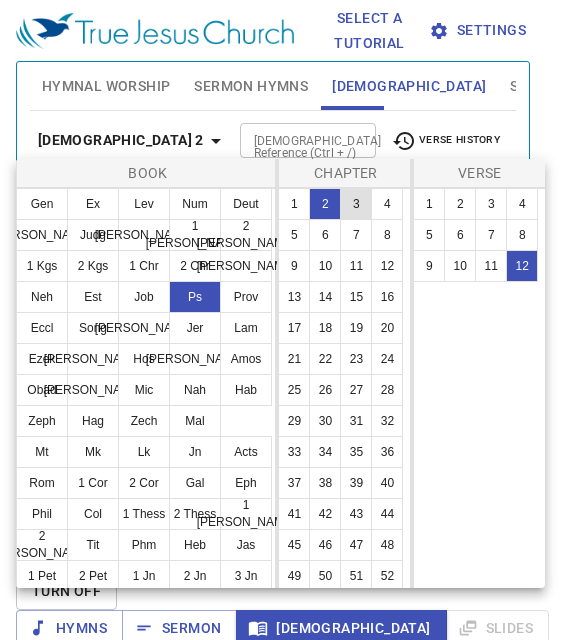 click on "3" at bounding box center (356, 204) 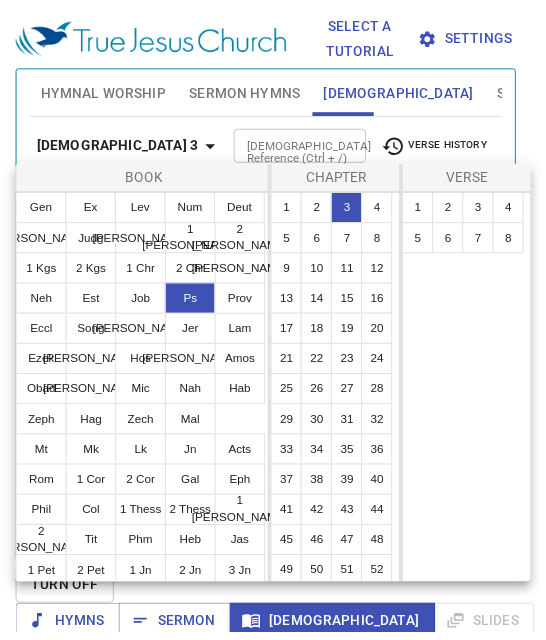 scroll, scrollTop: 0, scrollLeft: 0, axis: both 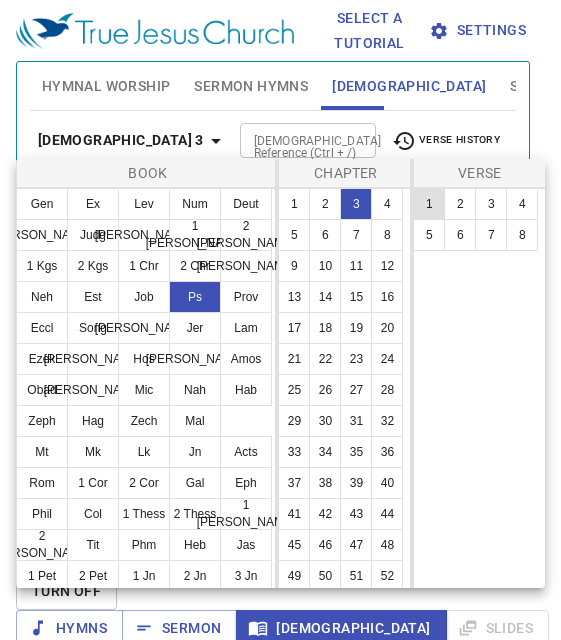 click on "1" at bounding box center (429, 204) 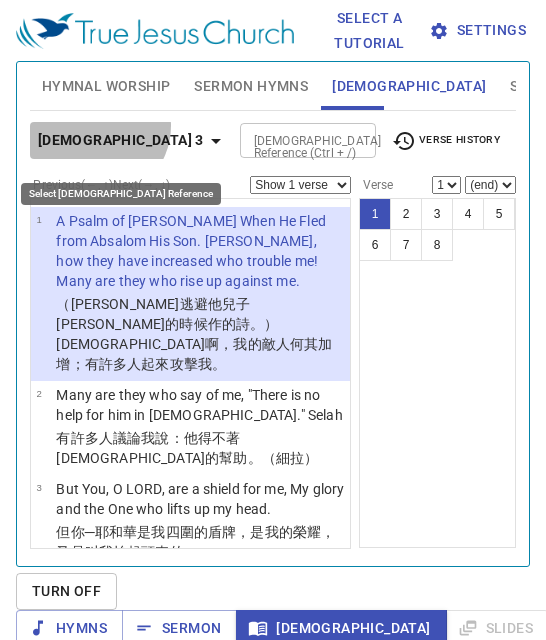 click on "Psalm 3" at bounding box center (133, 140) 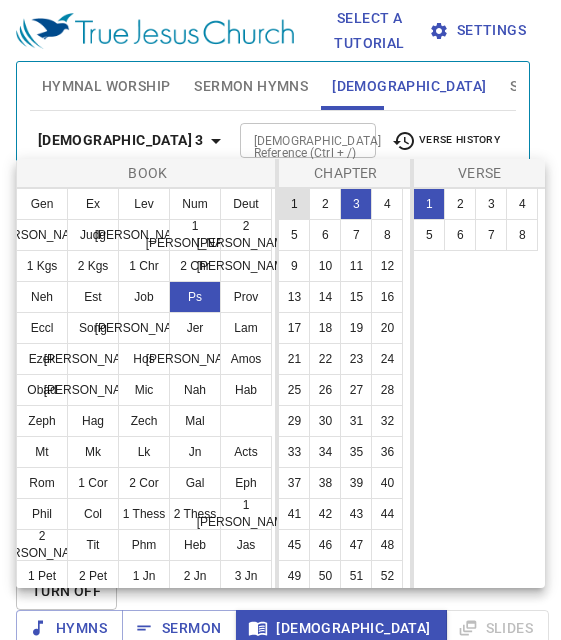 click on "1" at bounding box center [294, 204] 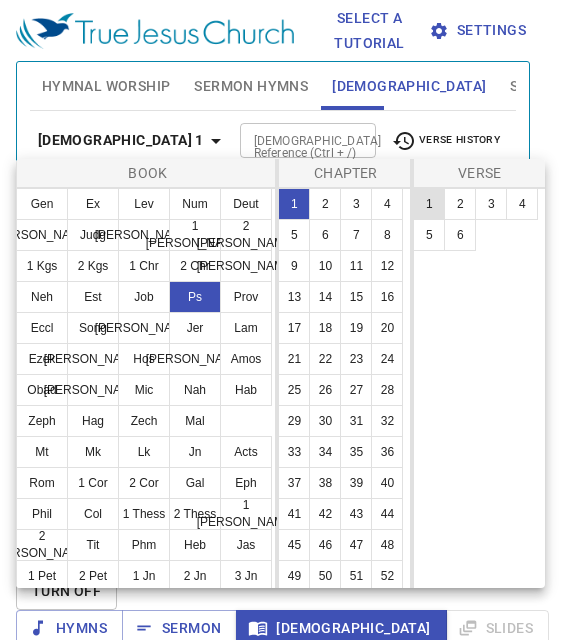 click on "1" at bounding box center (429, 204) 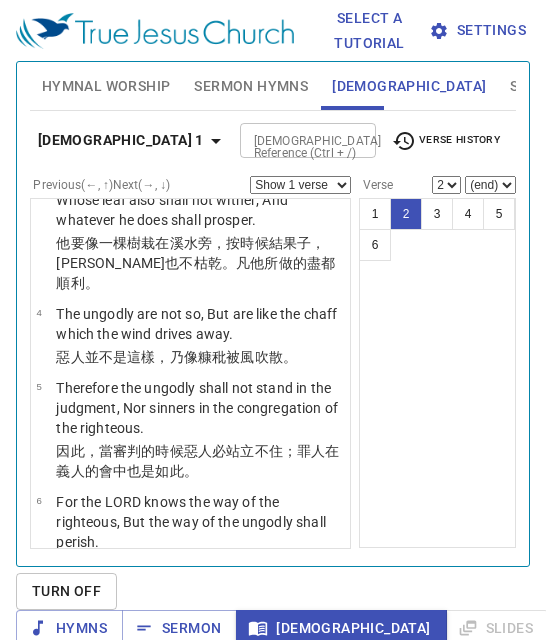 scroll, scrollTop: 327, scrollLeft: 0, axis: vertical 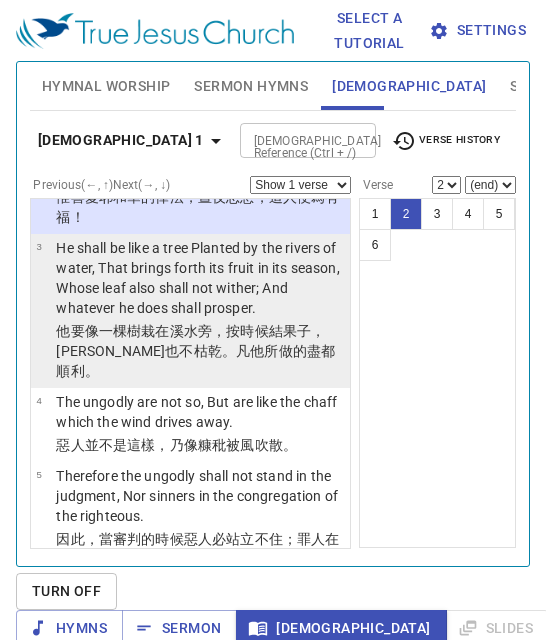 click on "He shall be like a tree Planted by the rivers of water, That brings forth its fruit in its season, Whose leaf also shall not wither; And whatever he does shall prosper." at bounding box center [200, 278] 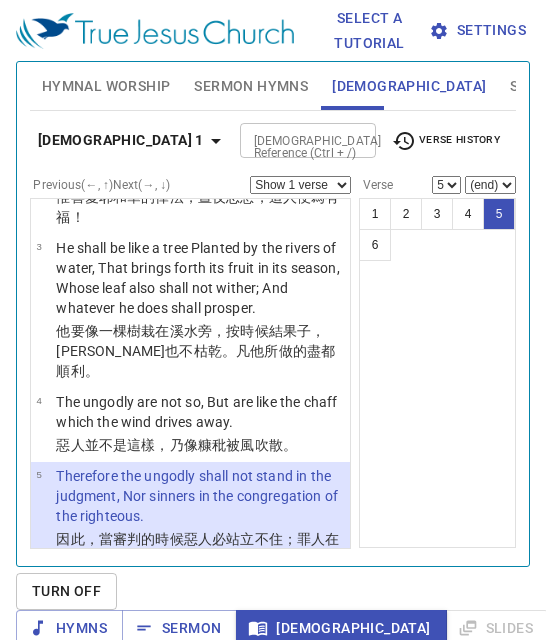 scroll, scrollTop: 387, scrollLeft: 0, axis: vertical 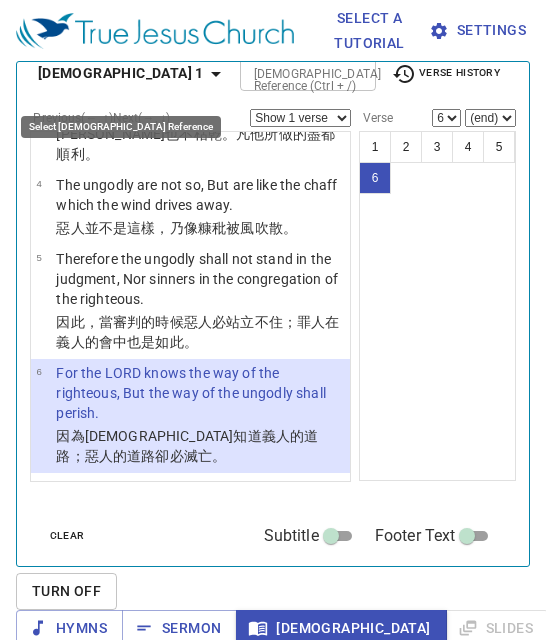 click on "Psalm 1" at bounding box center [121, 73] 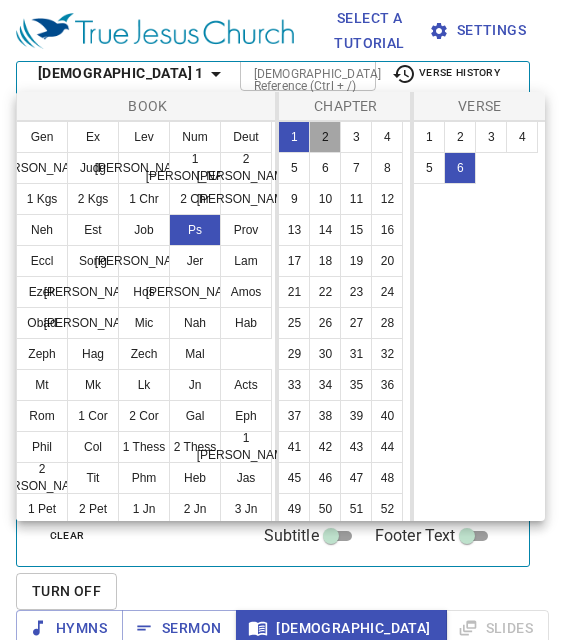 click on "2" at bounding box center (325, 137) 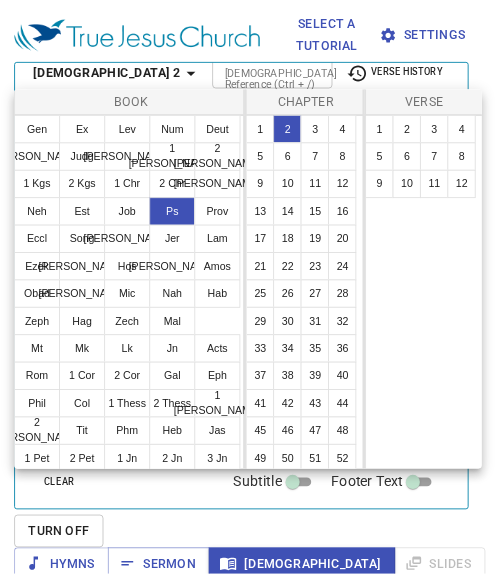 scroll, scrollTop: 0, scrollLeft: 0, axis: both 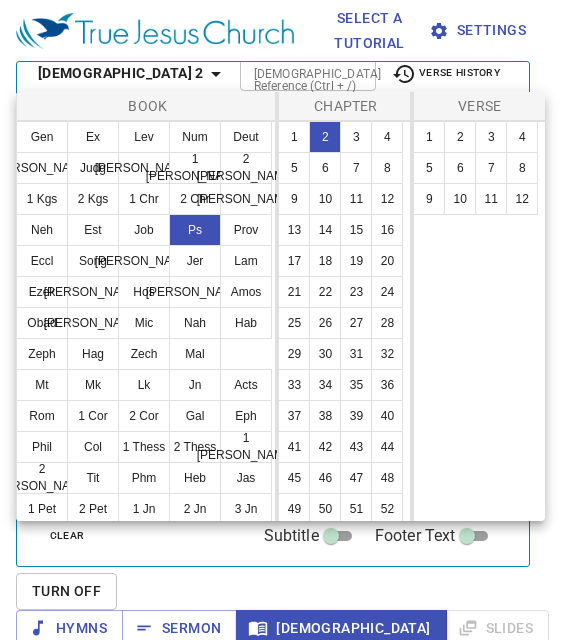 click at bounding box center [280, 320] 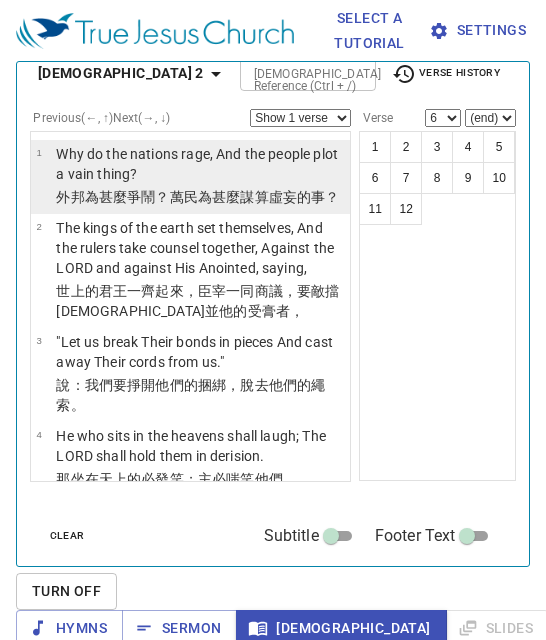 click on "Why do the nations rage, And the people plot a vain thing?" at bounding box center [200, 164] 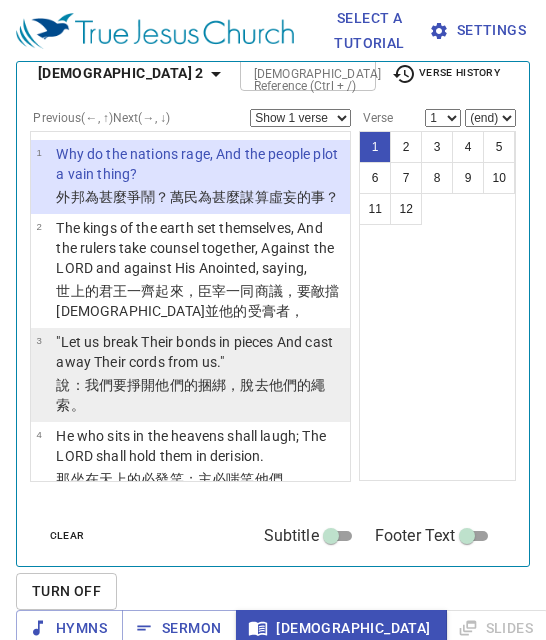 click on "，脫去 他們的繩索 。" at bounding box center [190, 395] 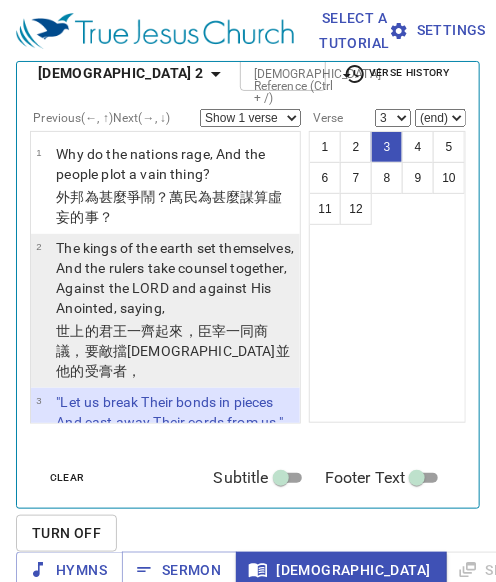 scroll, scrollTop: 67, scrollLeft: 0, axis: vertical 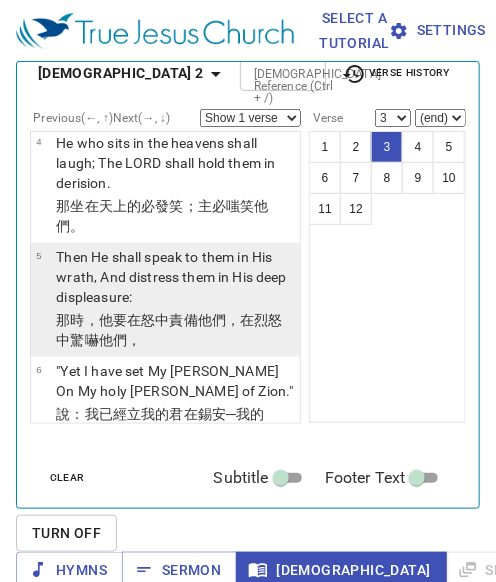 click on "Then He shall speak to them in His wrath, And distress them in His deep displeasure:" at bounding box center (175, 277) 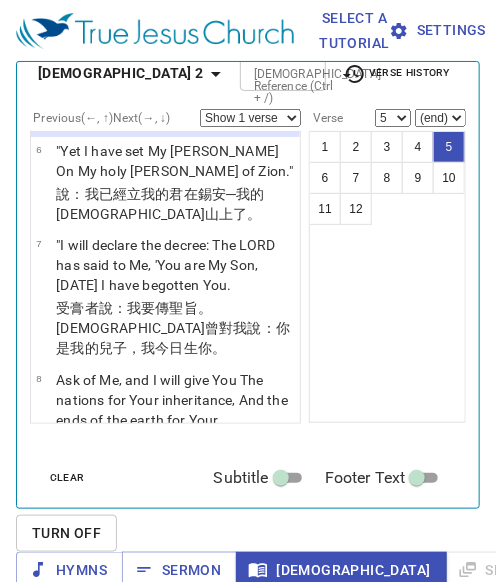 scroll, scrollTop: 568, scrollLeft: 0, axis: vertical 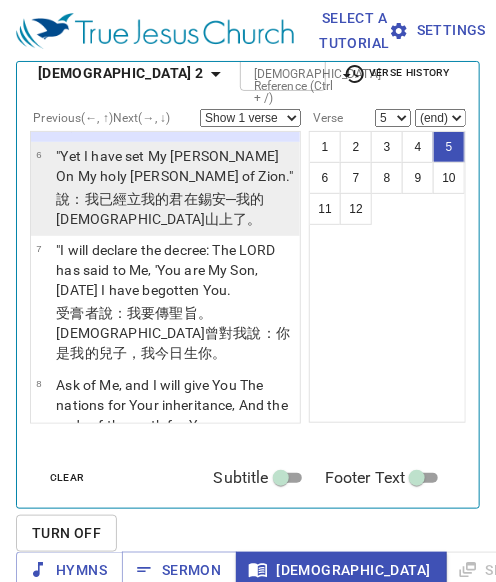 click on ""Yet I have set My King On My holy hill of Zion."" at bounding box center (175, 166) 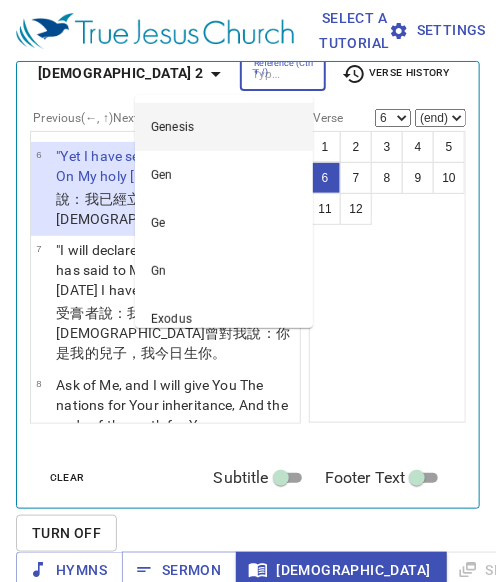 click on "Bible Reference (Ctrl + /)" at bounding box center (266, 73) 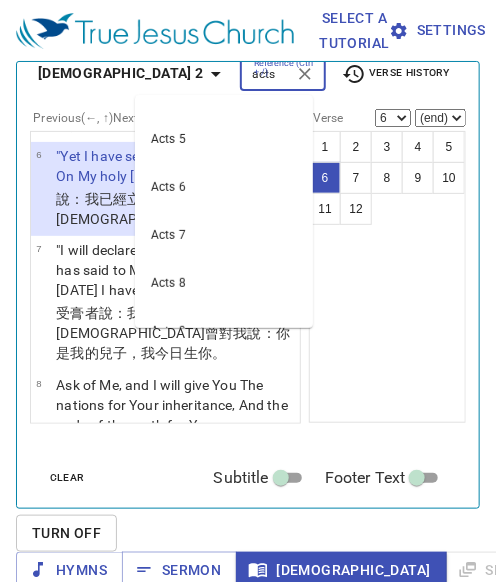 scroll, scrollTop: 111, scrollLeft: 0, axis: vertical 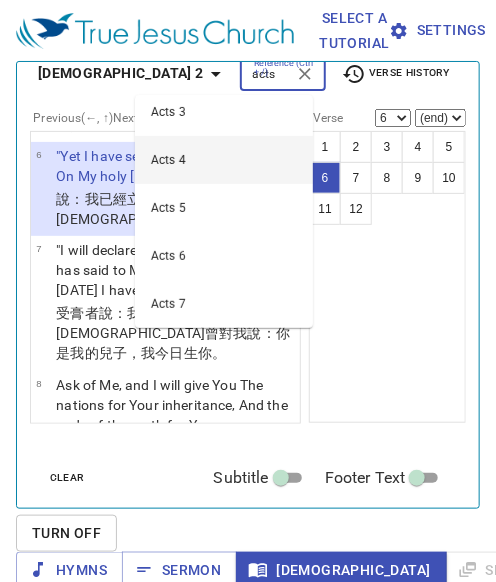 click on "Acts 4" at bounding box center [224, 160] 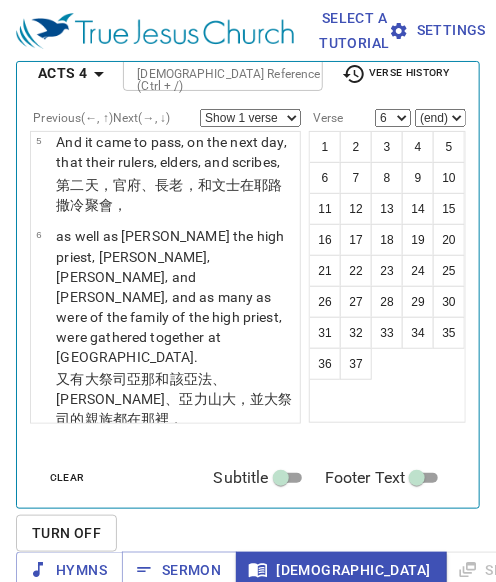 scroll, scrollTop: 0, scrollLeft: 0, axis: both 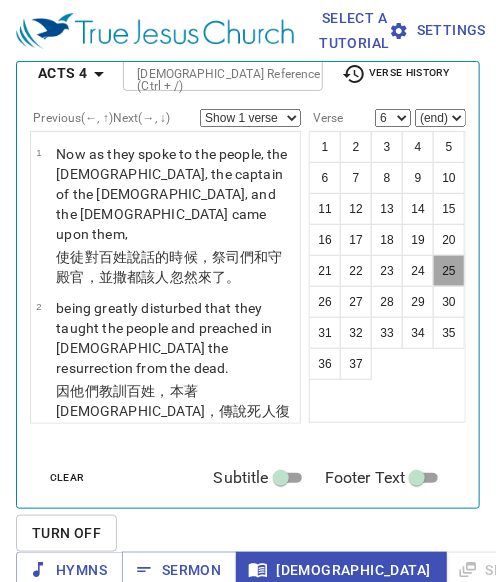 click on "25" at bounding box center (449, 271) 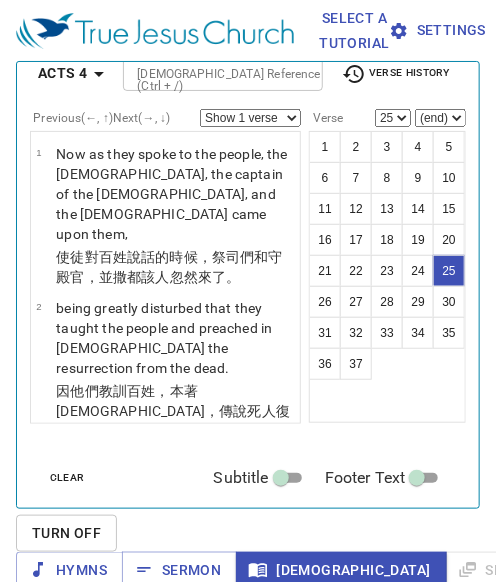 scroll, scrollTop: 3667, scrollLeft: 0, axis: vertical 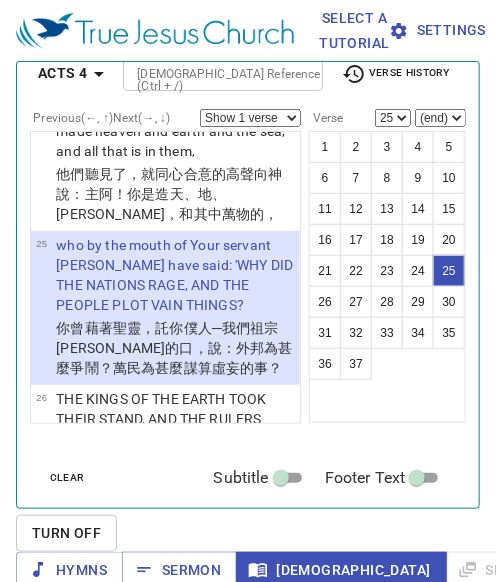 type 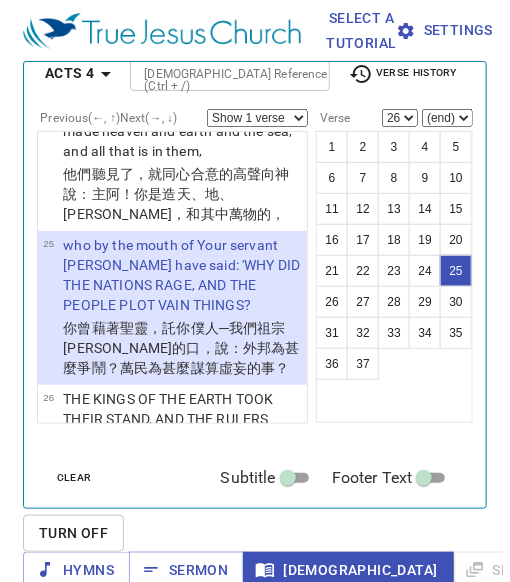 scroll, scrollTop: 3841, scrollLeft: 0, axis: vertical 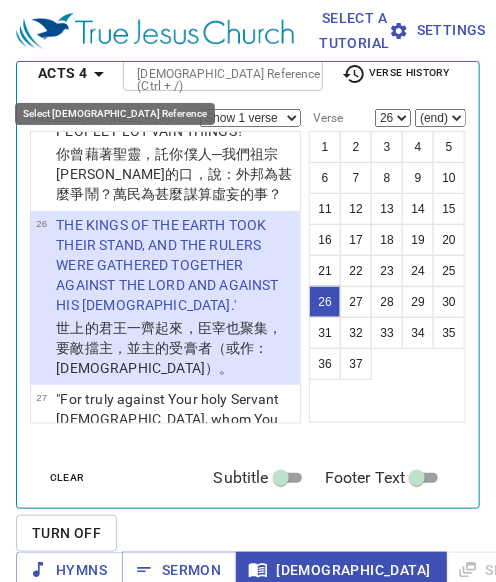 click on "Acts 4" at bounding box center (62, 73) 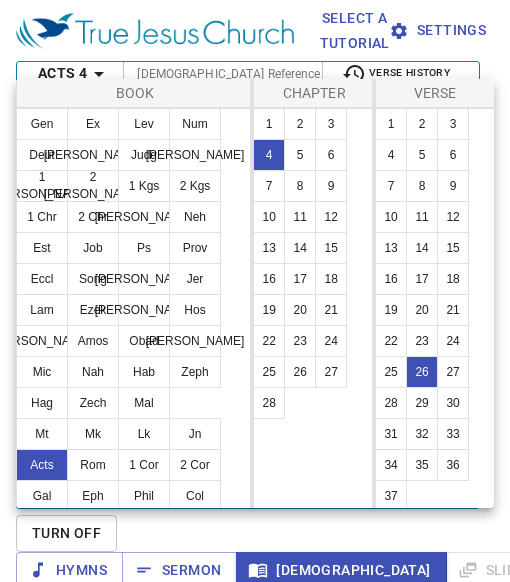 scroll, scrollTop: 3861, scrollLeft: 0, axis: vertical 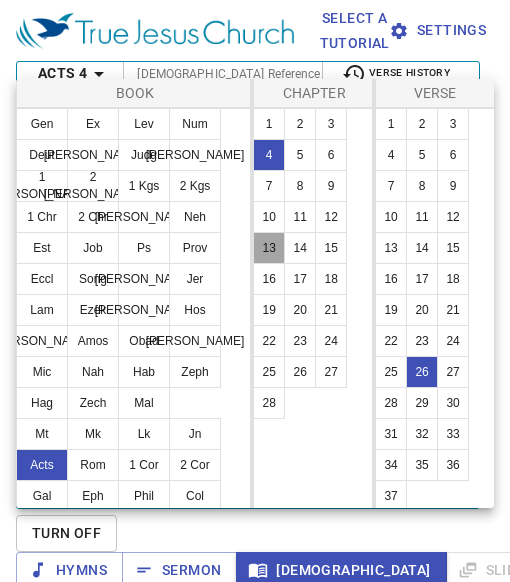 click on "13" at bounding box center (269, 248) 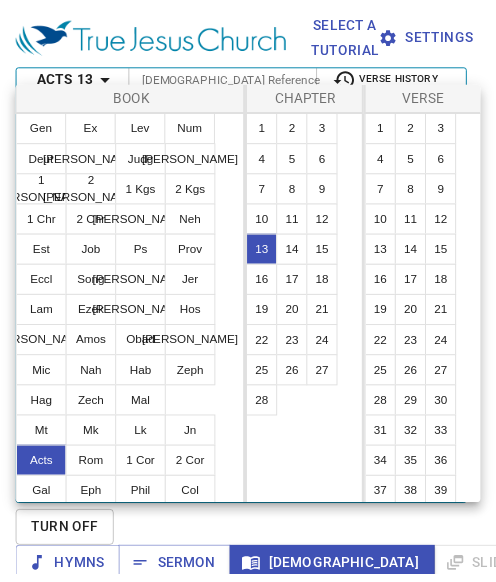 scroll, scrollTop: 0, scrollLeft: 0, axis: both 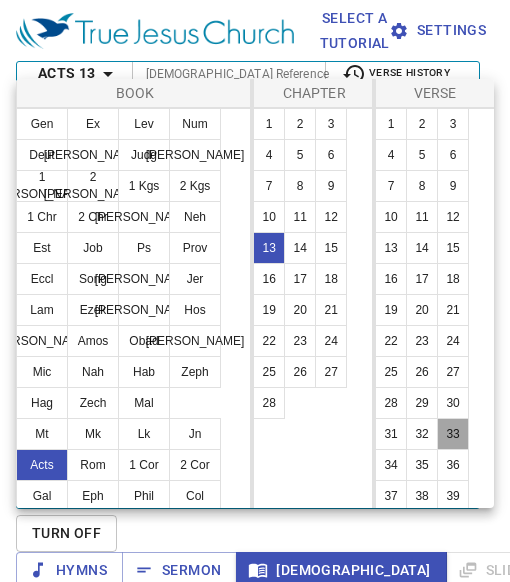 click on "33" at bounding box center (453, 434) 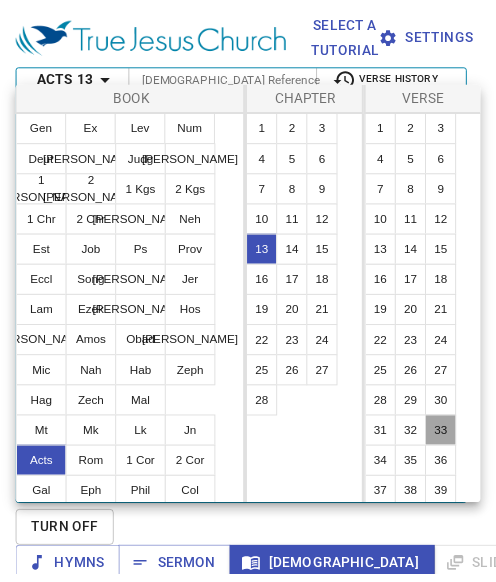 scroll, scrollTop: 11, scrollLeft: 0, axis: vertical 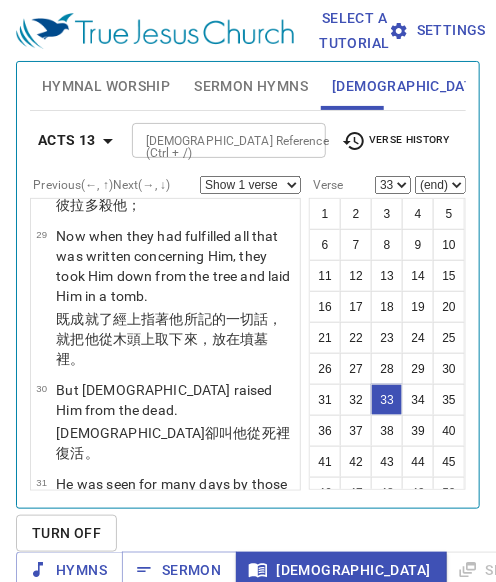 click on "[DEMOGRAPHIC_DATA] Reference (Ctrl + /)" at bounding box center (212, 140) 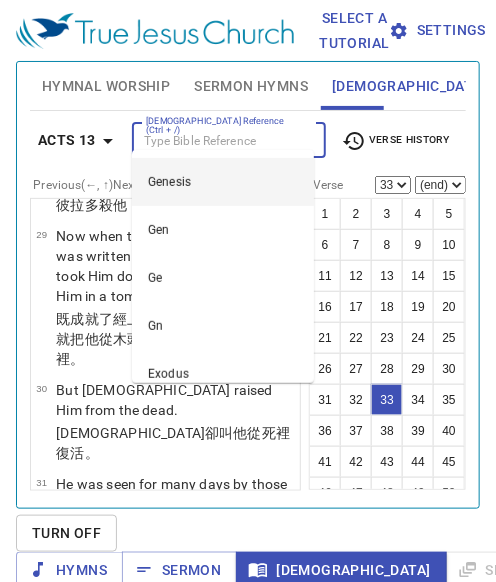 click on "[DEMOGRAPHIC_DATA] Reference (Ctrl + /)" at bounding box center (212, 140) 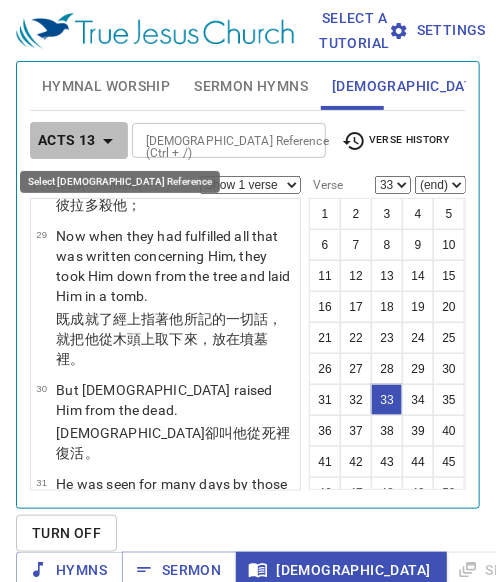 click 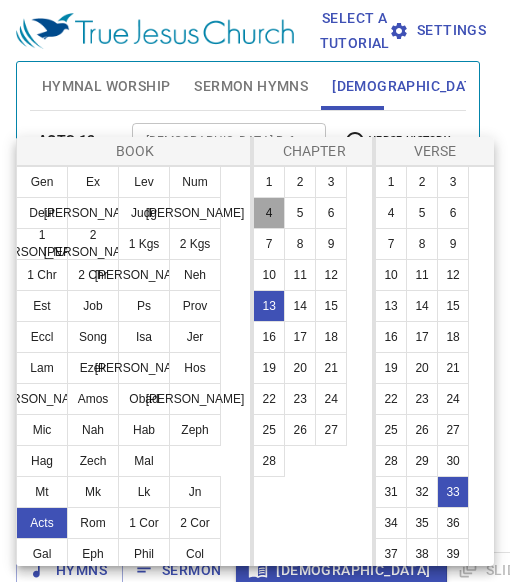 click on "4" at bounding box center (269, 213) 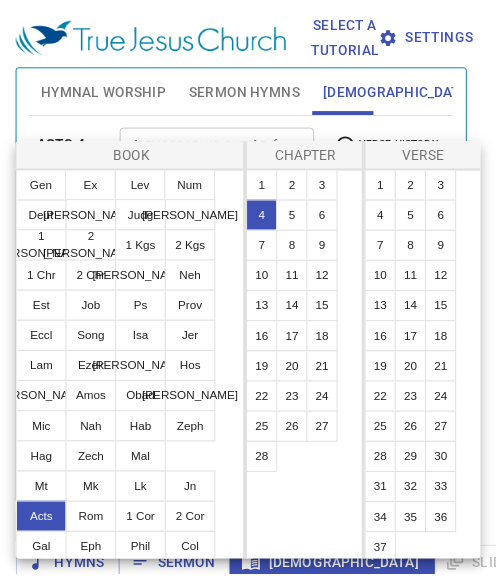 scroll, scrollTop: 0, scrollLeft: 0, axis: both 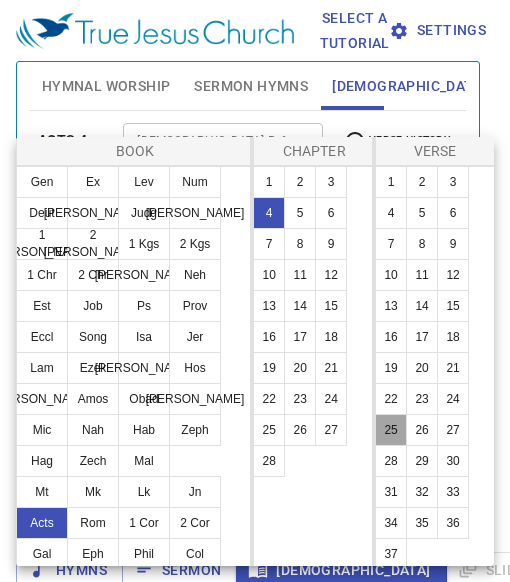 click on "25" at bounding box center (391, 430) 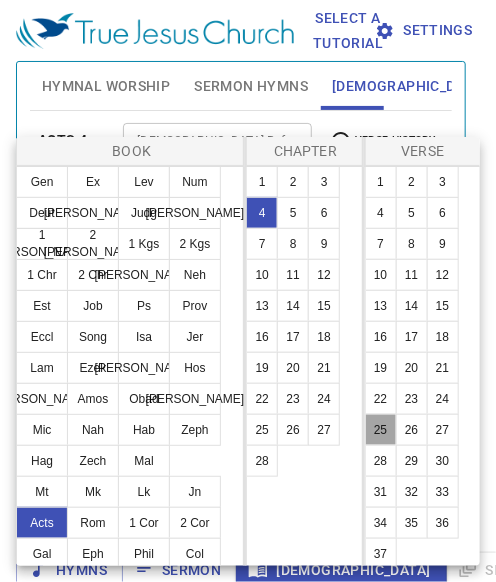 scroll, scrollTop: 11, scrollLeft: 0, axis: vertical 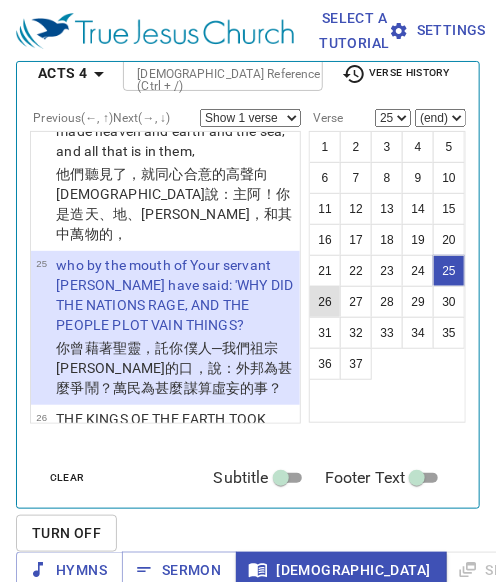 click on "26" at bounding box center (325, 302) 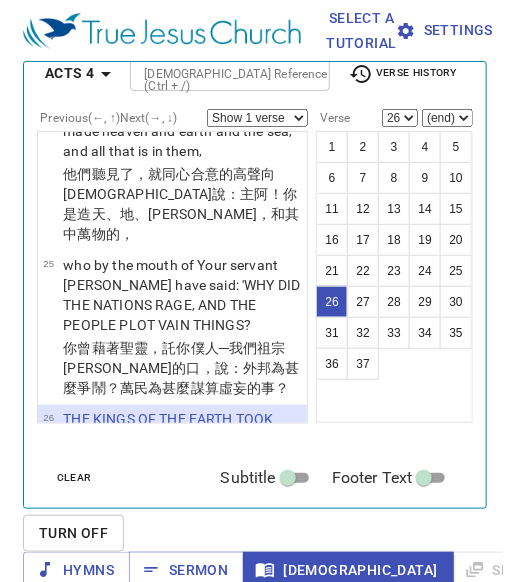 scroll, scrollTop: 3841, scrollLeft: 0, axis: vertical 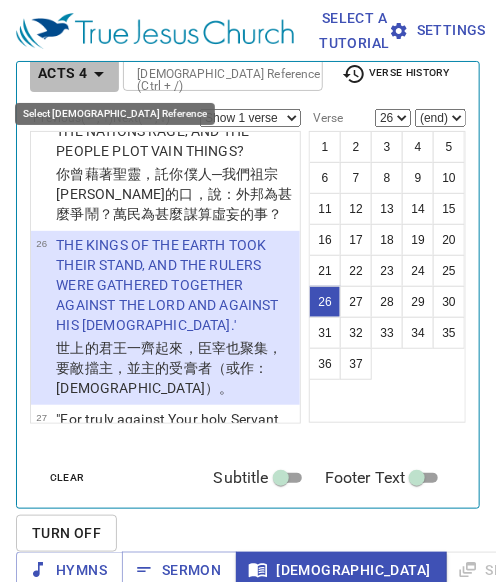 click 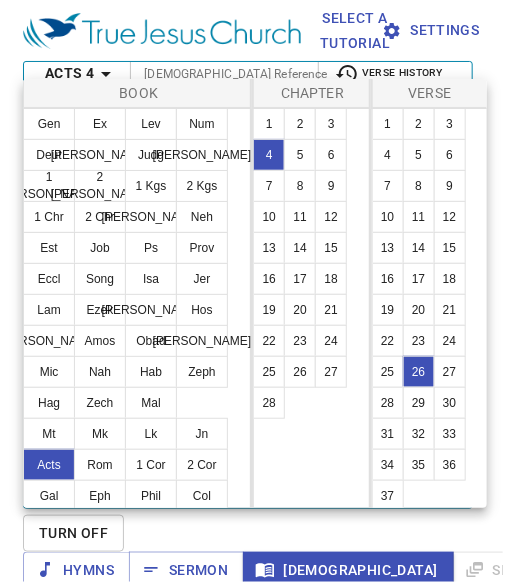 scroll, scrollTop: 3861, scrollLeft: 0, axis: vertical 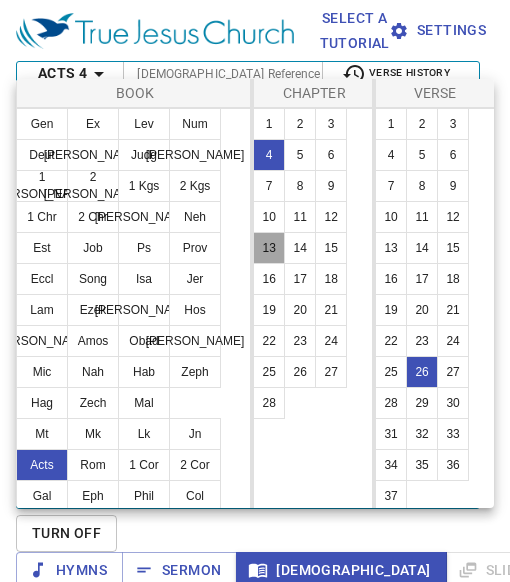 click on "13" at bounding box center (269, 248) 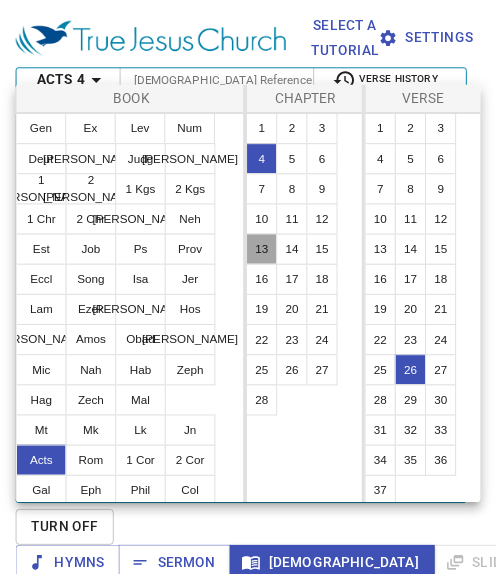 scroll, scrollTop: 0, scrollLeft: 0, axis: both 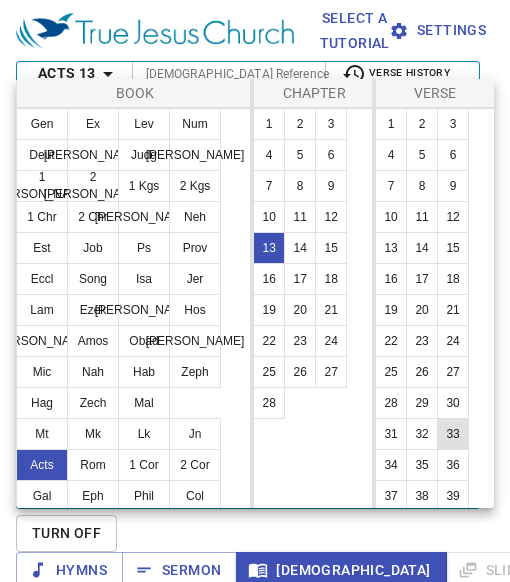 click on "33" at bounding box center [453, 434] 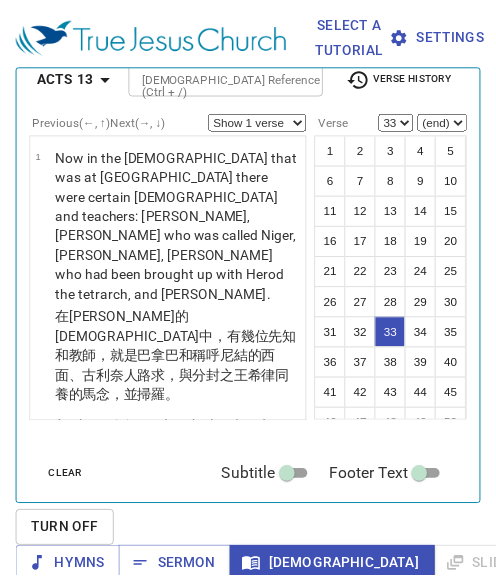scroll, scrollTop: 11, scrollLeft: 0, axis: vertical 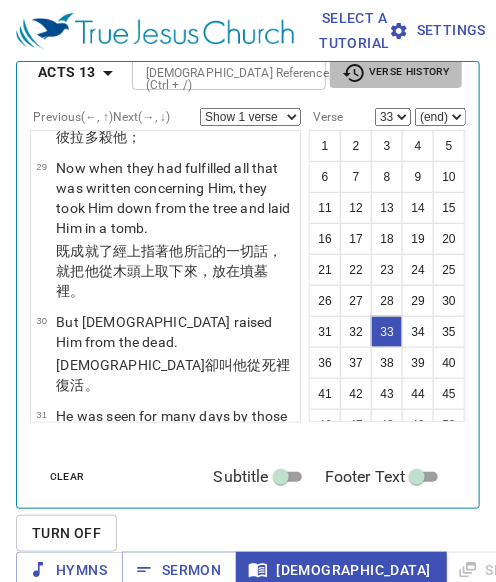 click on "Verse History" at bounding box center [396, 73] 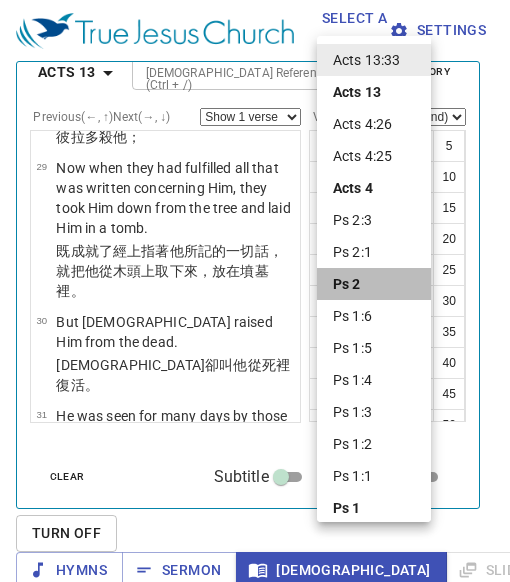 click on "Ps 2" at bounding box center (347, 284) 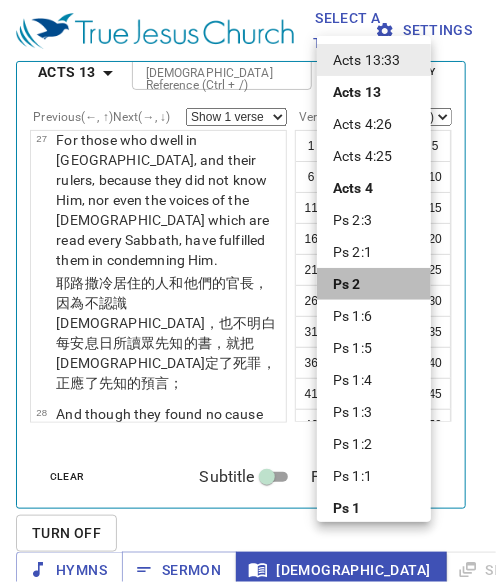 scroll, scrollTop: 71, scrollLeft: 0, axis: vertical 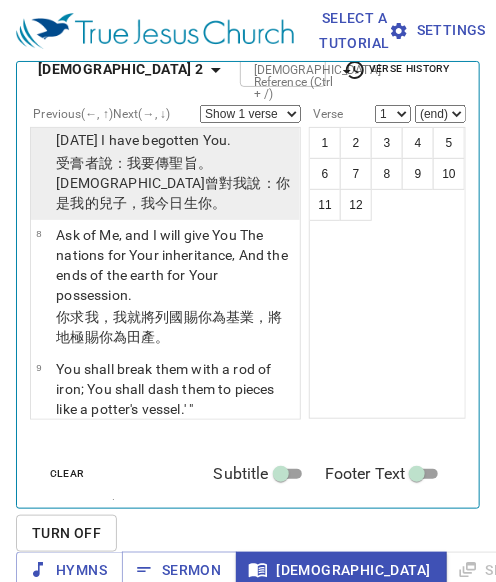 click on ""I will declare the decree: The LORD has said to Me, 'You are My Son, Today I have begotten You." at bounding box center (175, 120) 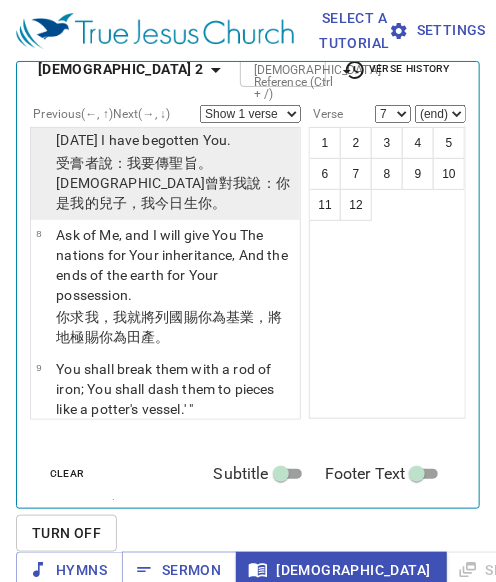 scroll, scrollTop: 643, scrollLeft: 0, axis: vertical 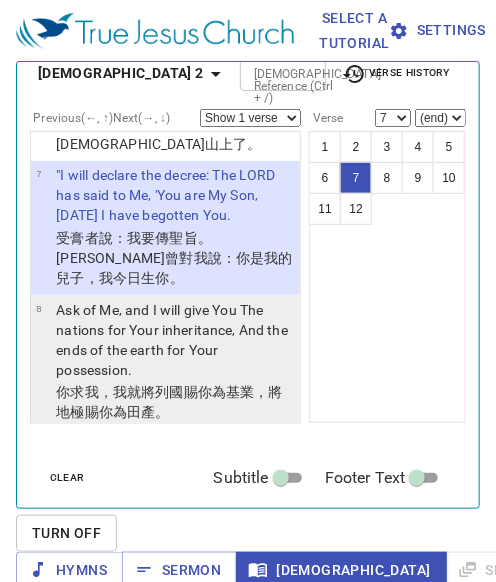 click on "Ask of Me, and I will give You The nations for Your inheritance, And the ends of the earth for Your possession." at bounding box center [175, 340] 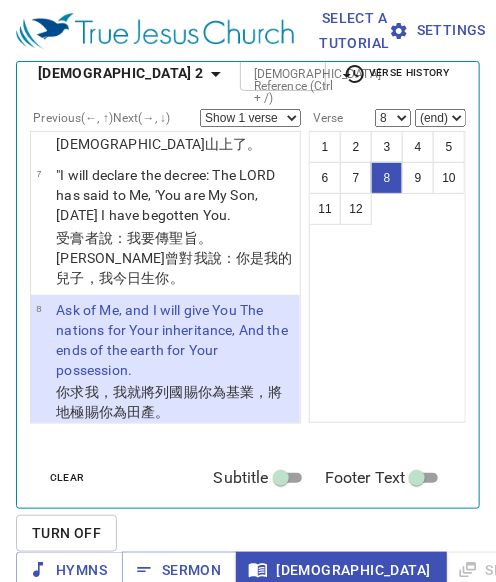 scroll, scrollTop: 788, scrollLeft: 0, axis: vertical 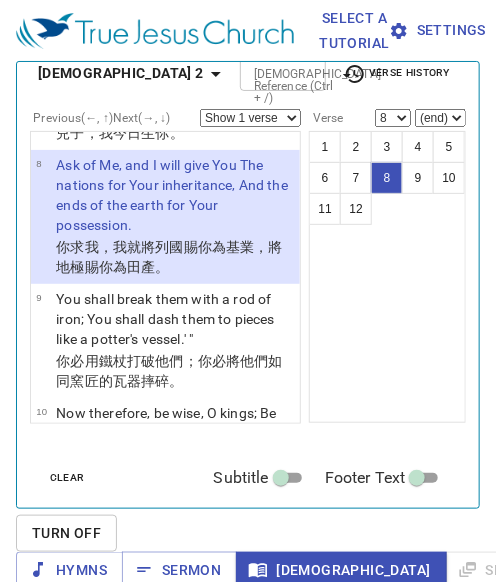 select on "9" 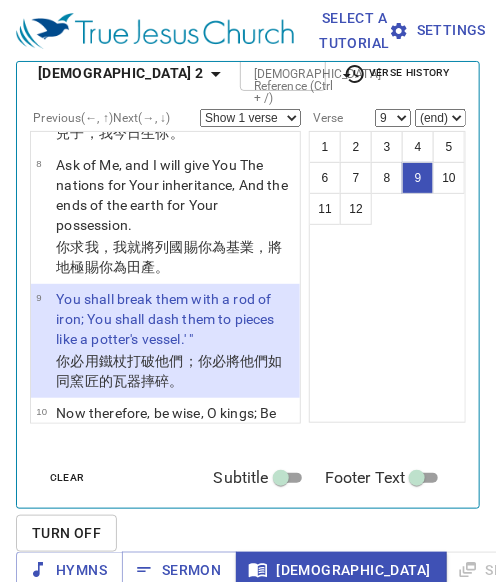 scroll, scrollTop: 911, scrollLeft: 0, axis: vertical 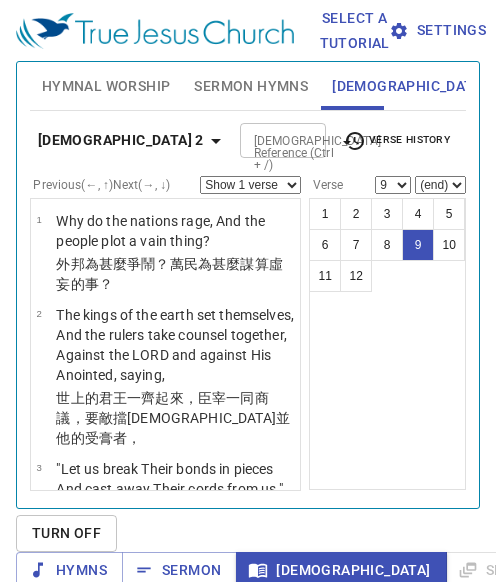 select on "9" 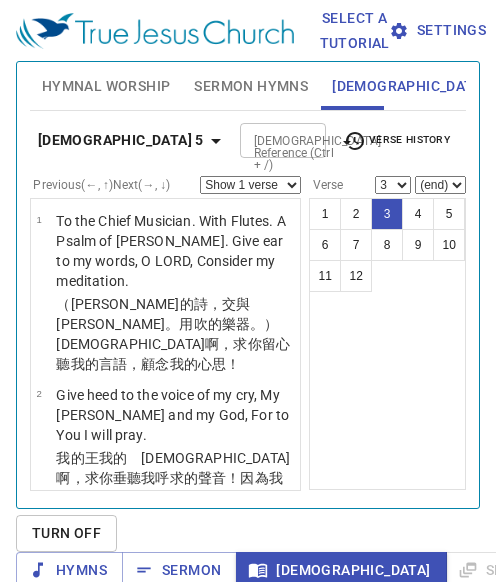 select on "3" 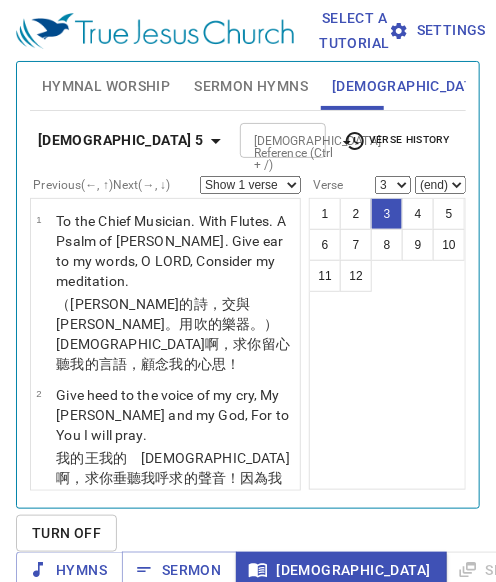 scroll, scrollTop: 68, scrollLeft: 0, axis: vertical 